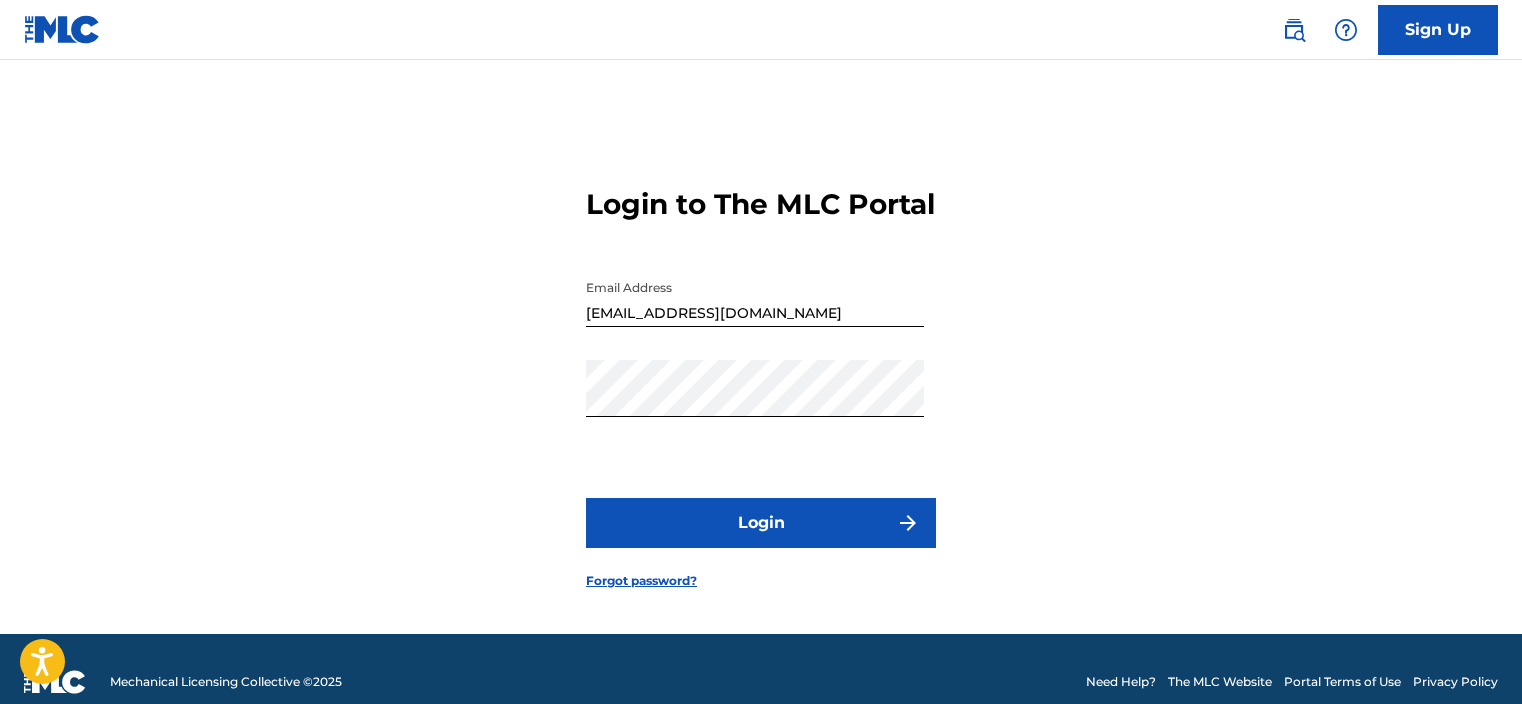 scroll, scrollTop: 0, scrollLeft: 0, axis: both 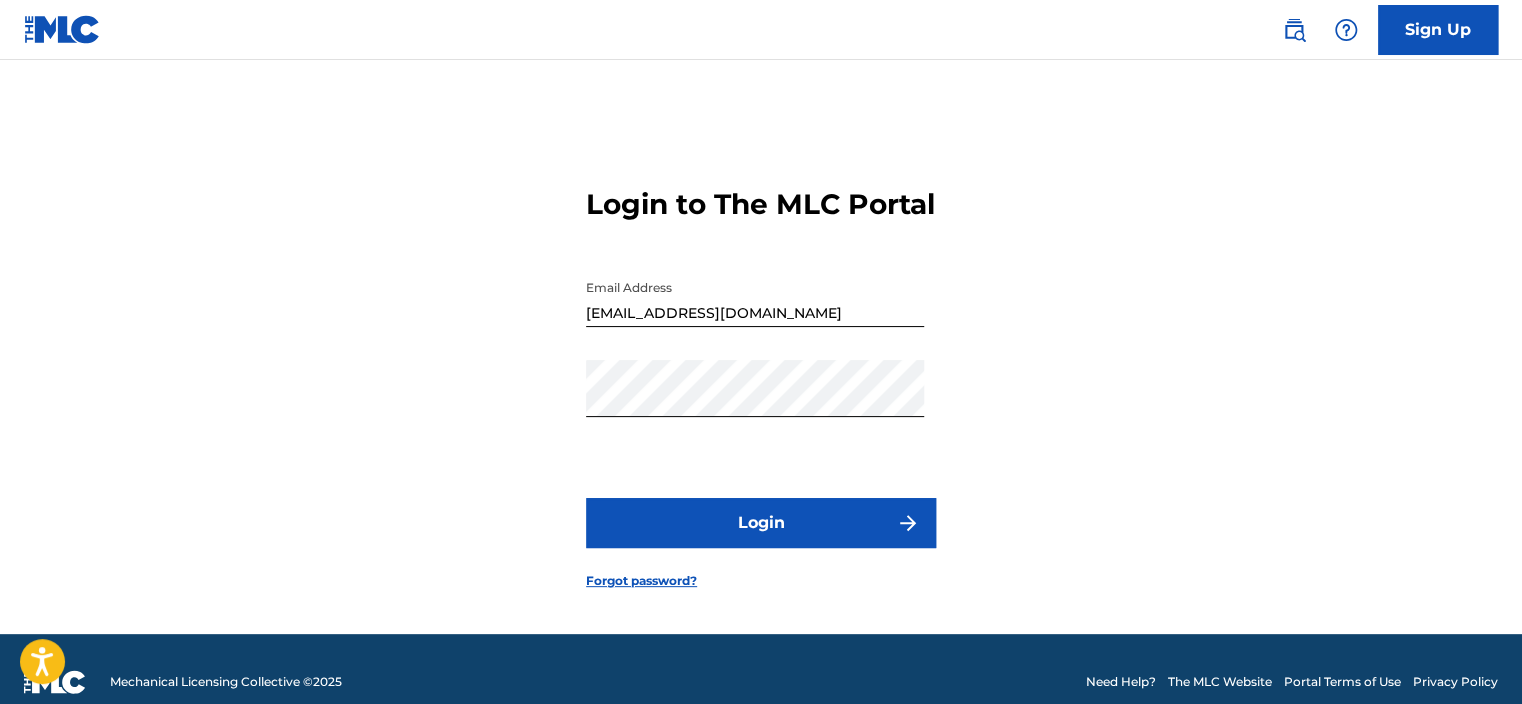 click on "Login" at bounding box center (761, 523) 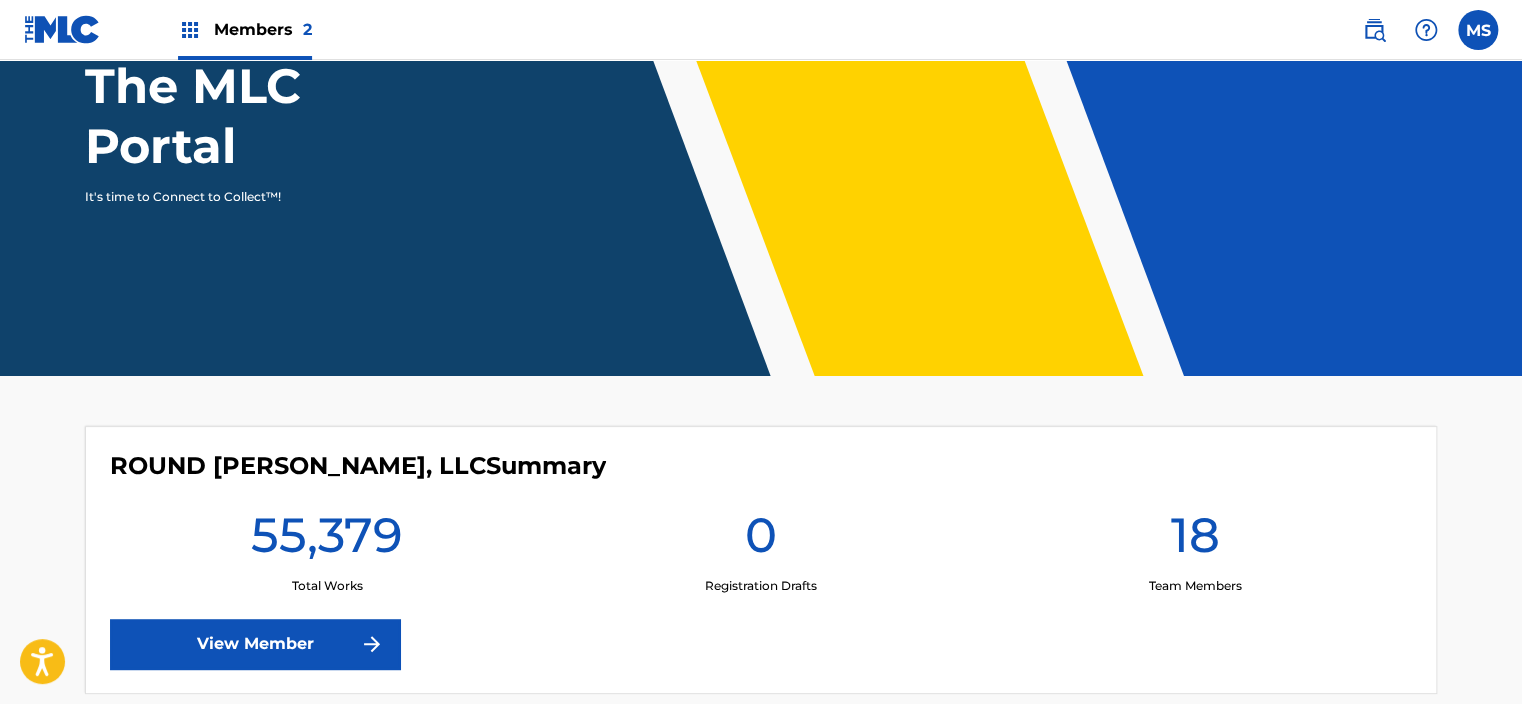 scroll, scrollTop: 296, scrollLeft: 0, axis: vertical 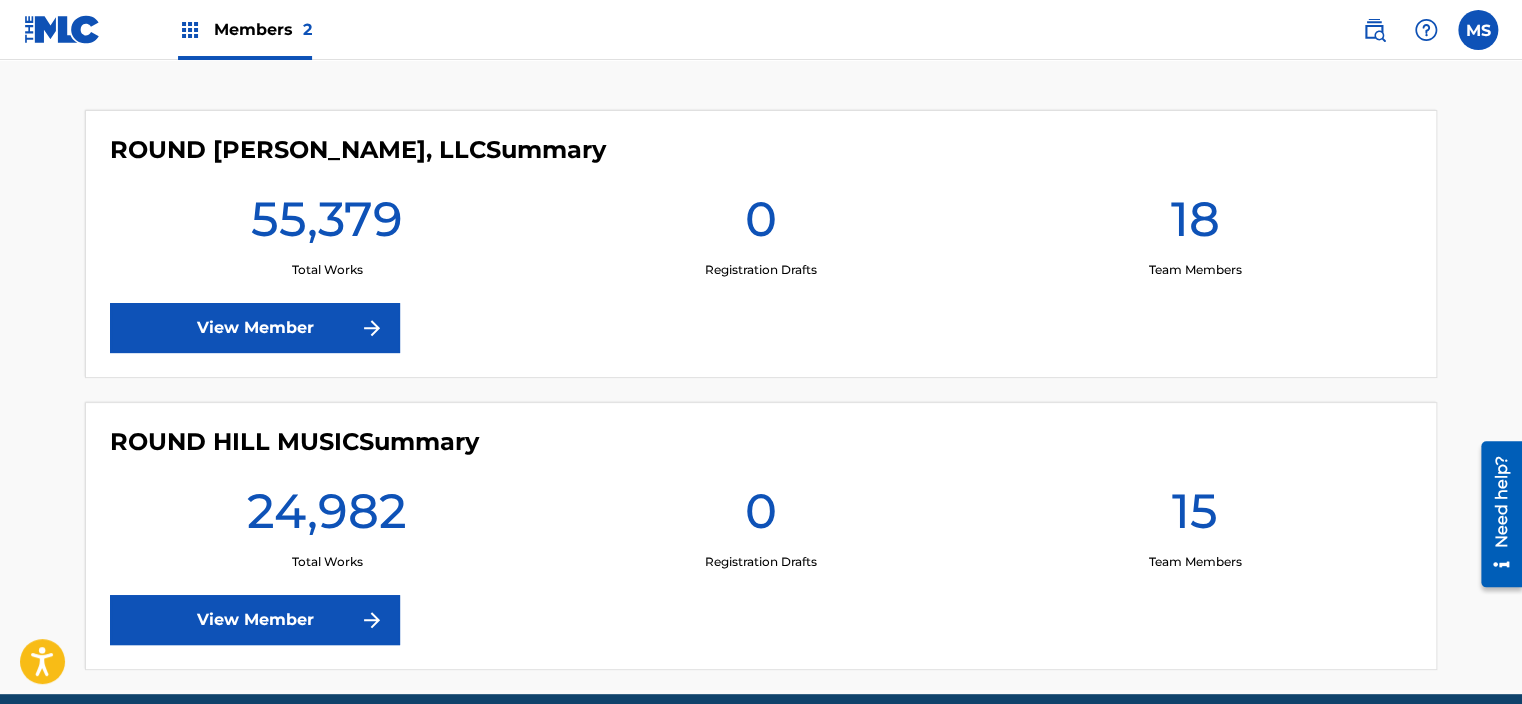 click on "View Member" at bounding box center [255, 620] 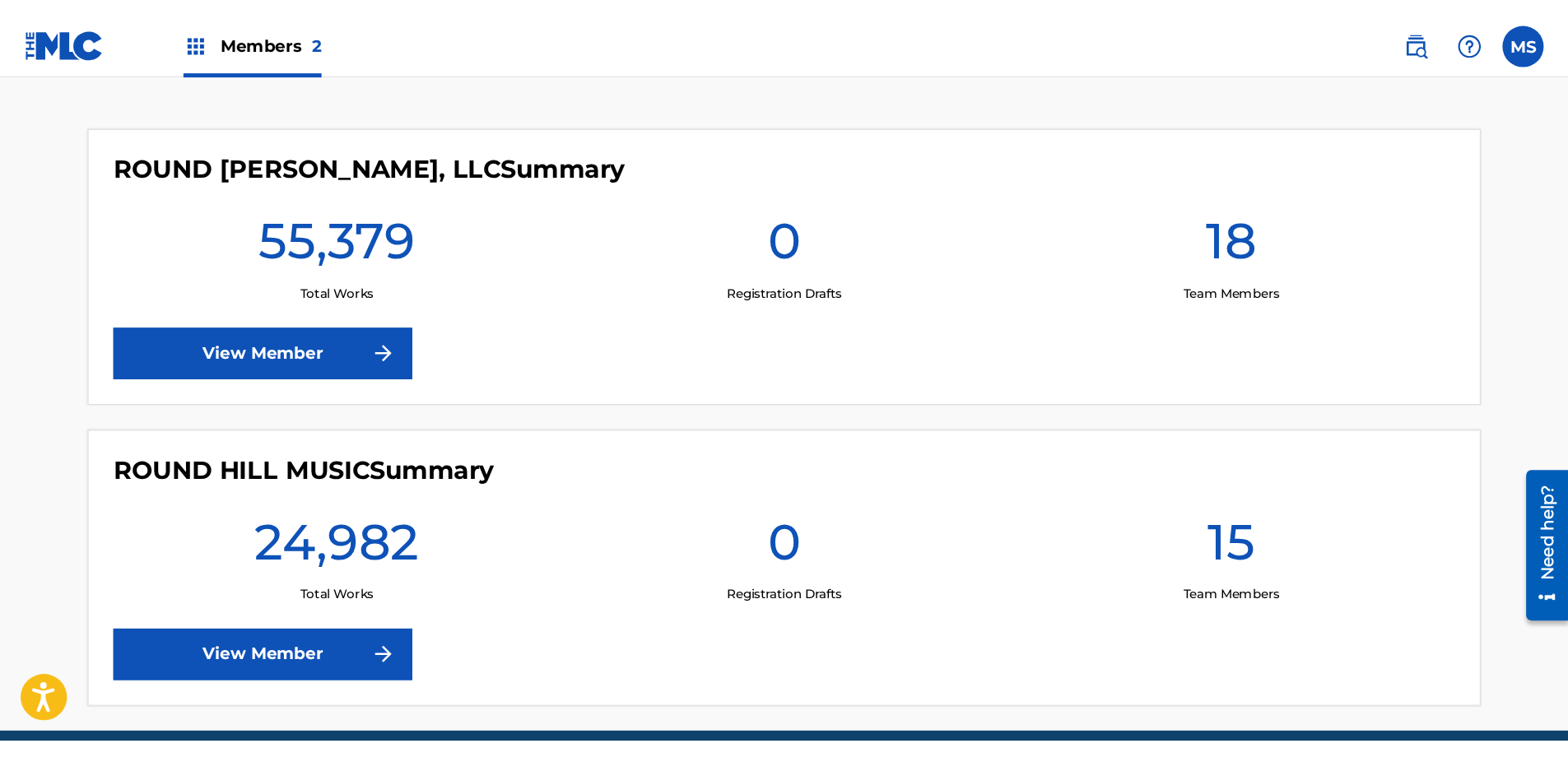 scroll, scrollTop: 0, scrollLeft: 0, axis: both 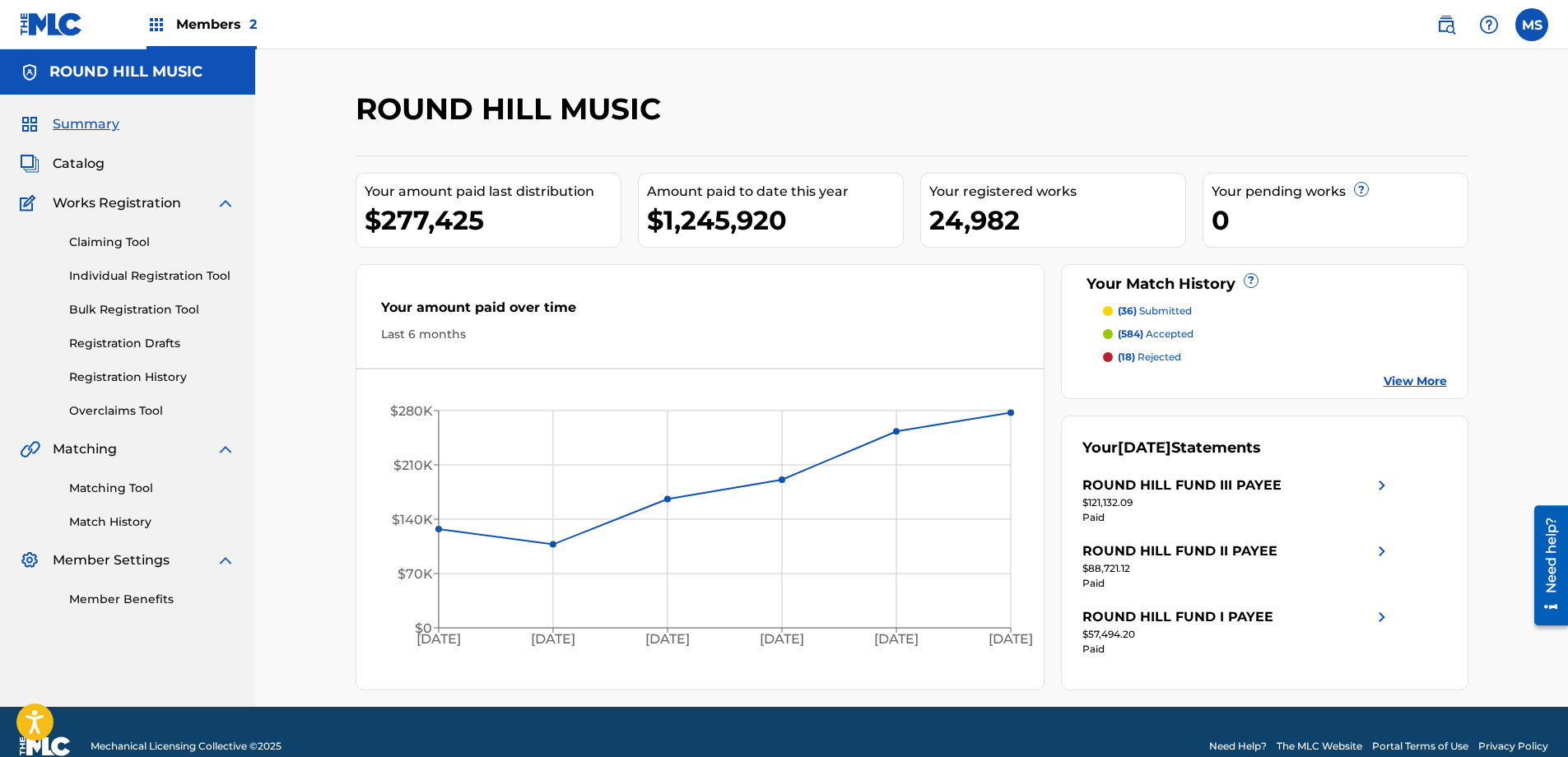 click on "Members    2" at bounding box center [202, 24] 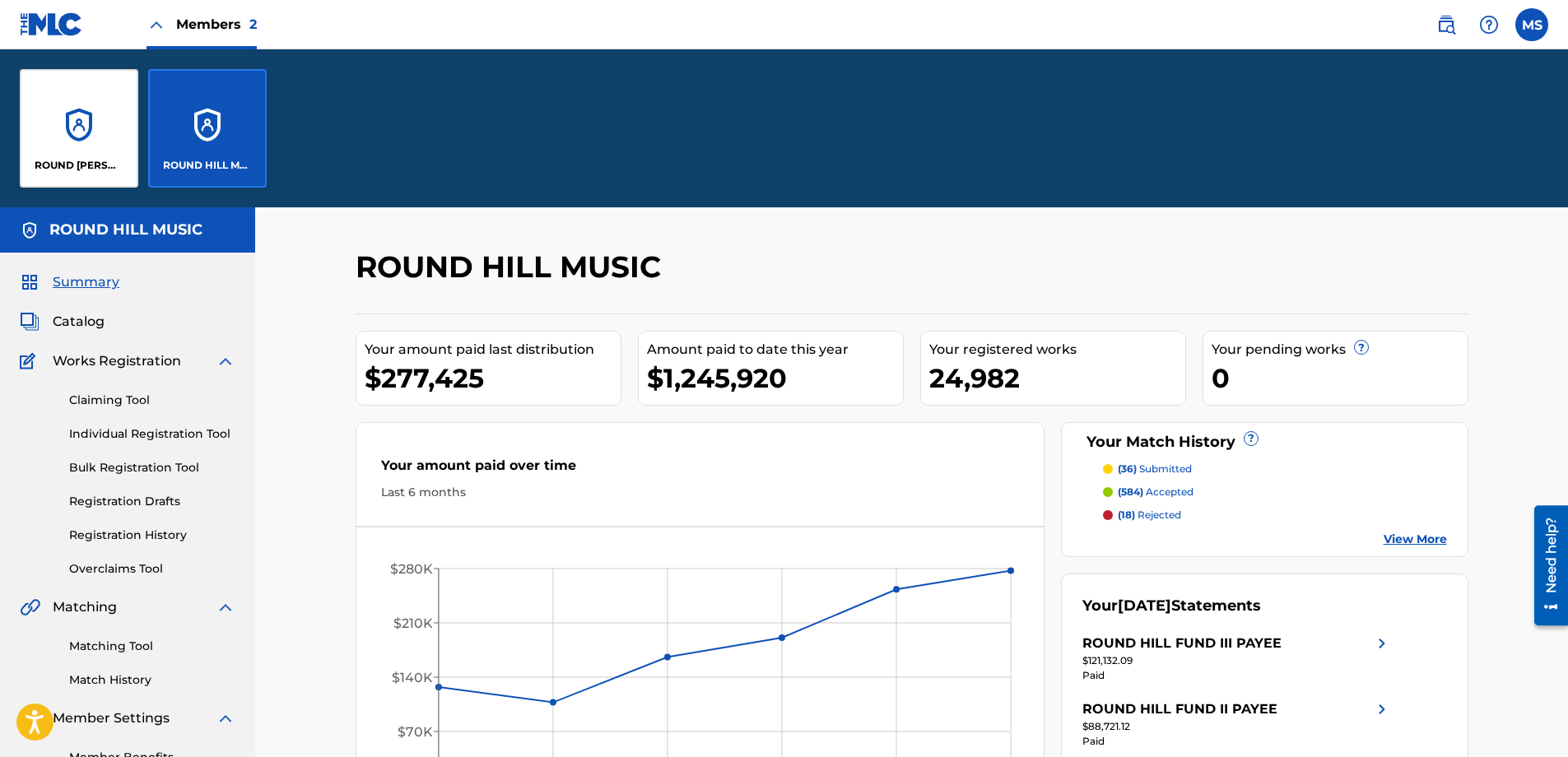 click on "ROUND [PERSON_NAME], LLC" at bounding box center (79, 128) 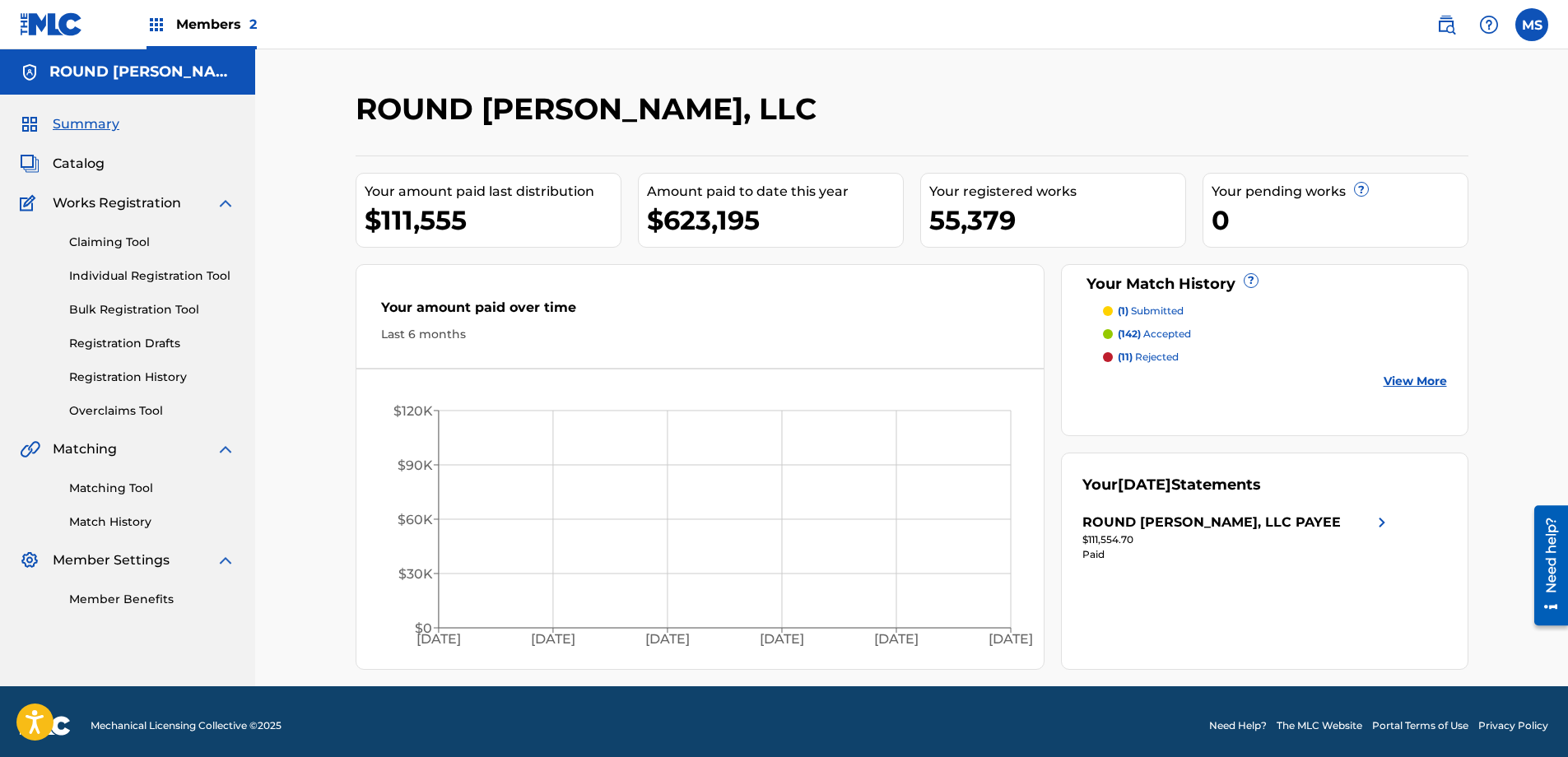 click on "Catalog" at bounding box center [78, 164] 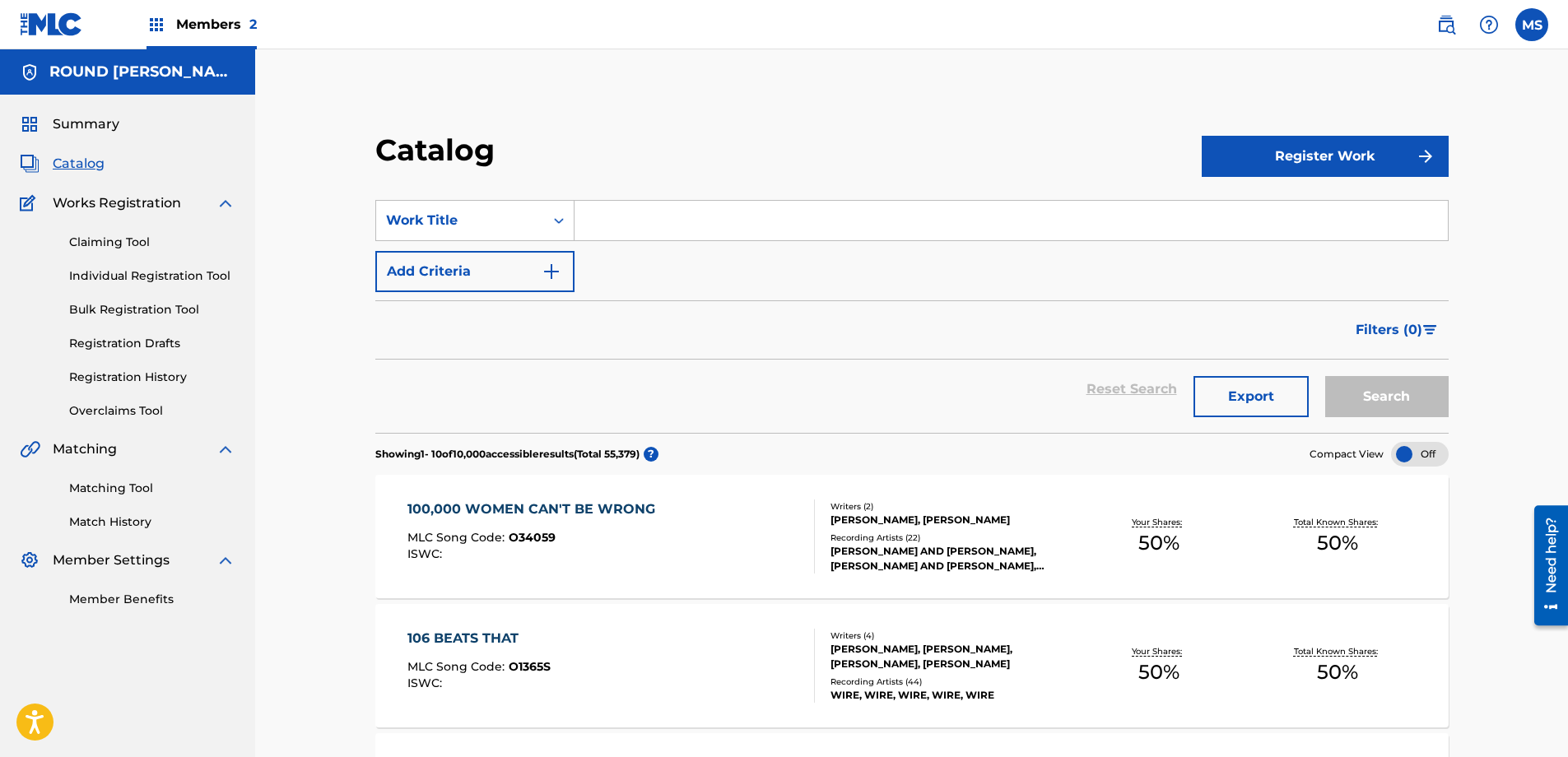 click at bounding box center (1011, 221) 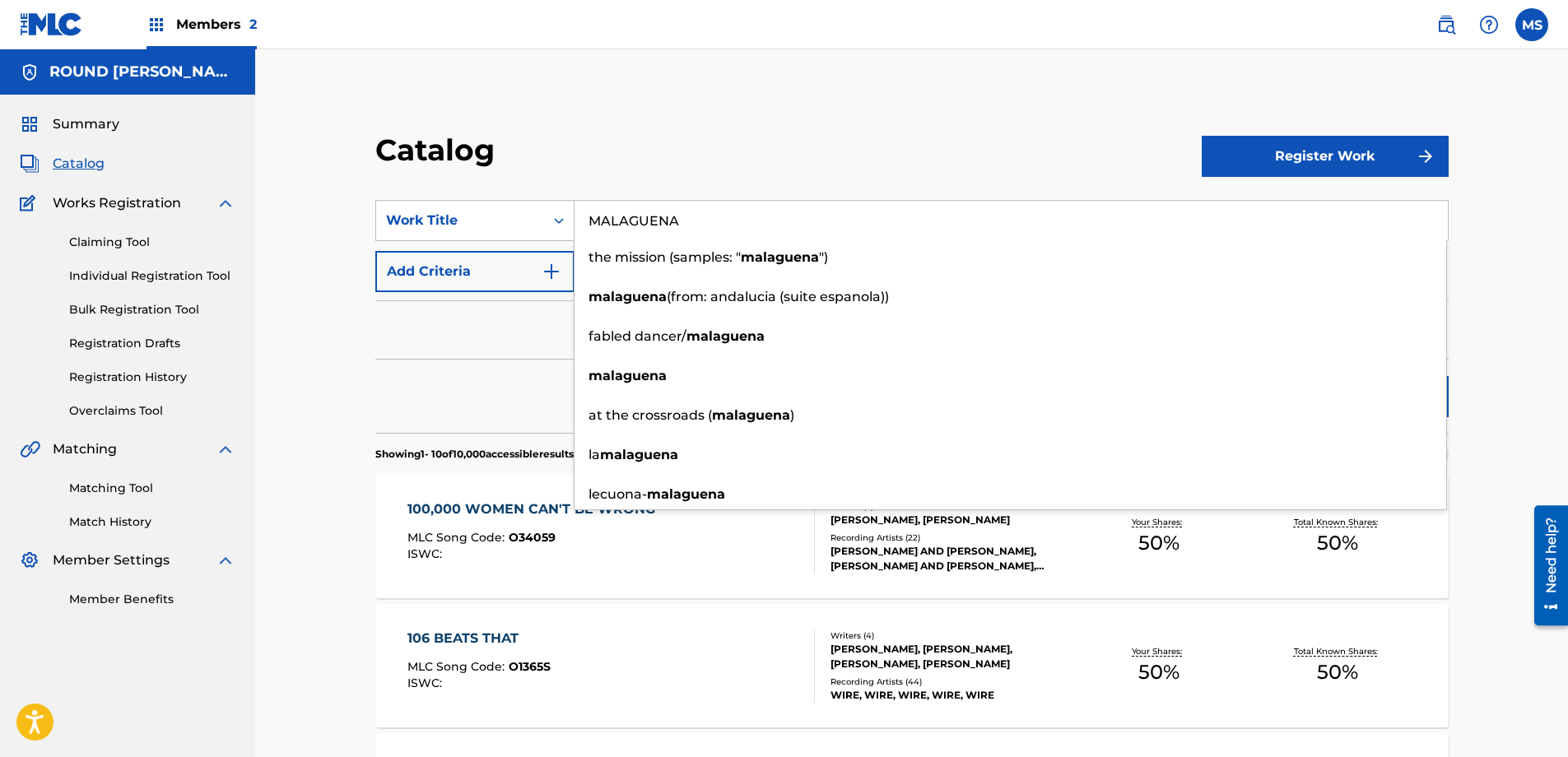 type on "MALAGUENA" 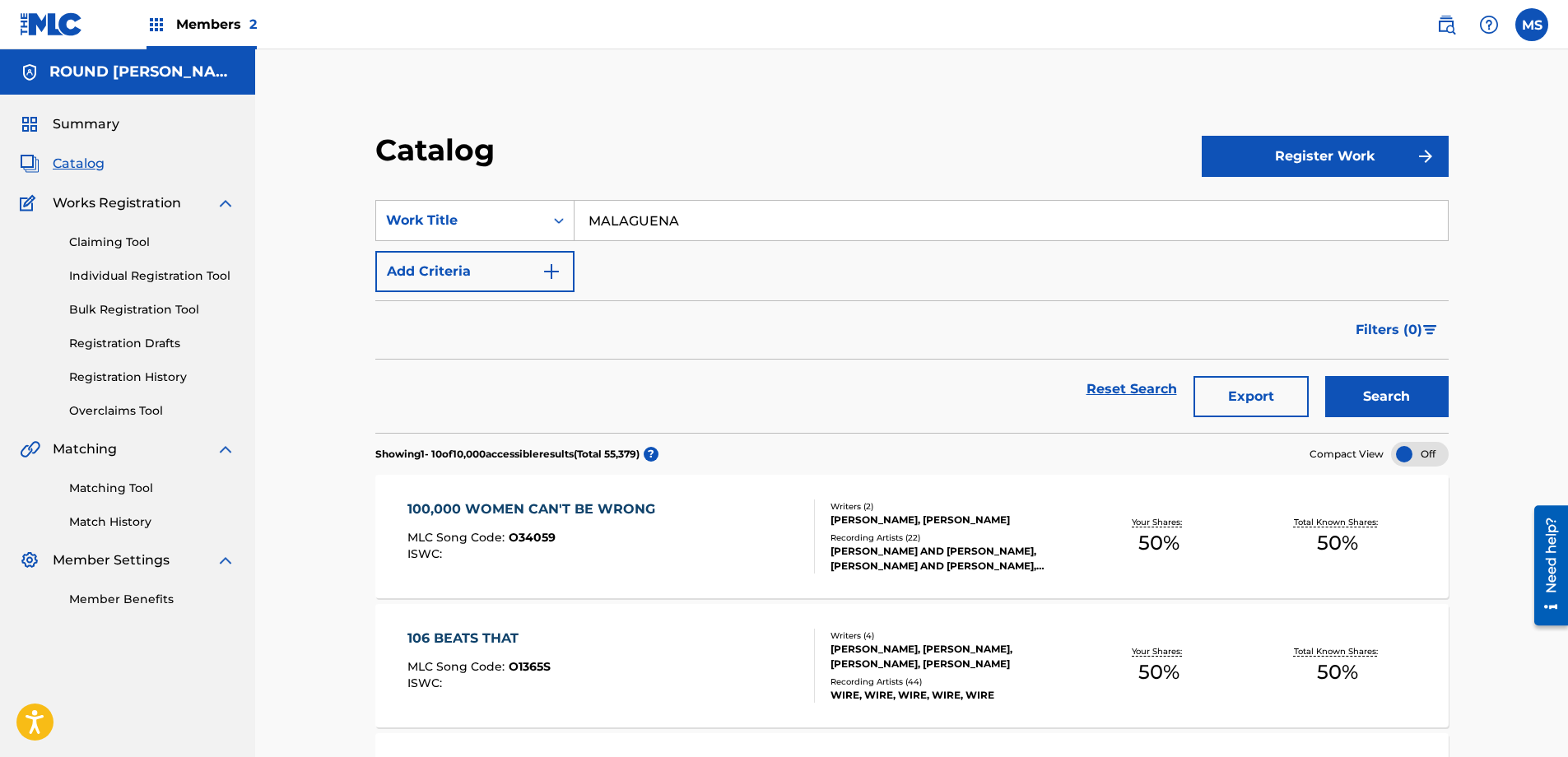 click on "Filters ( 0 )" at bounding box center (912, 330) 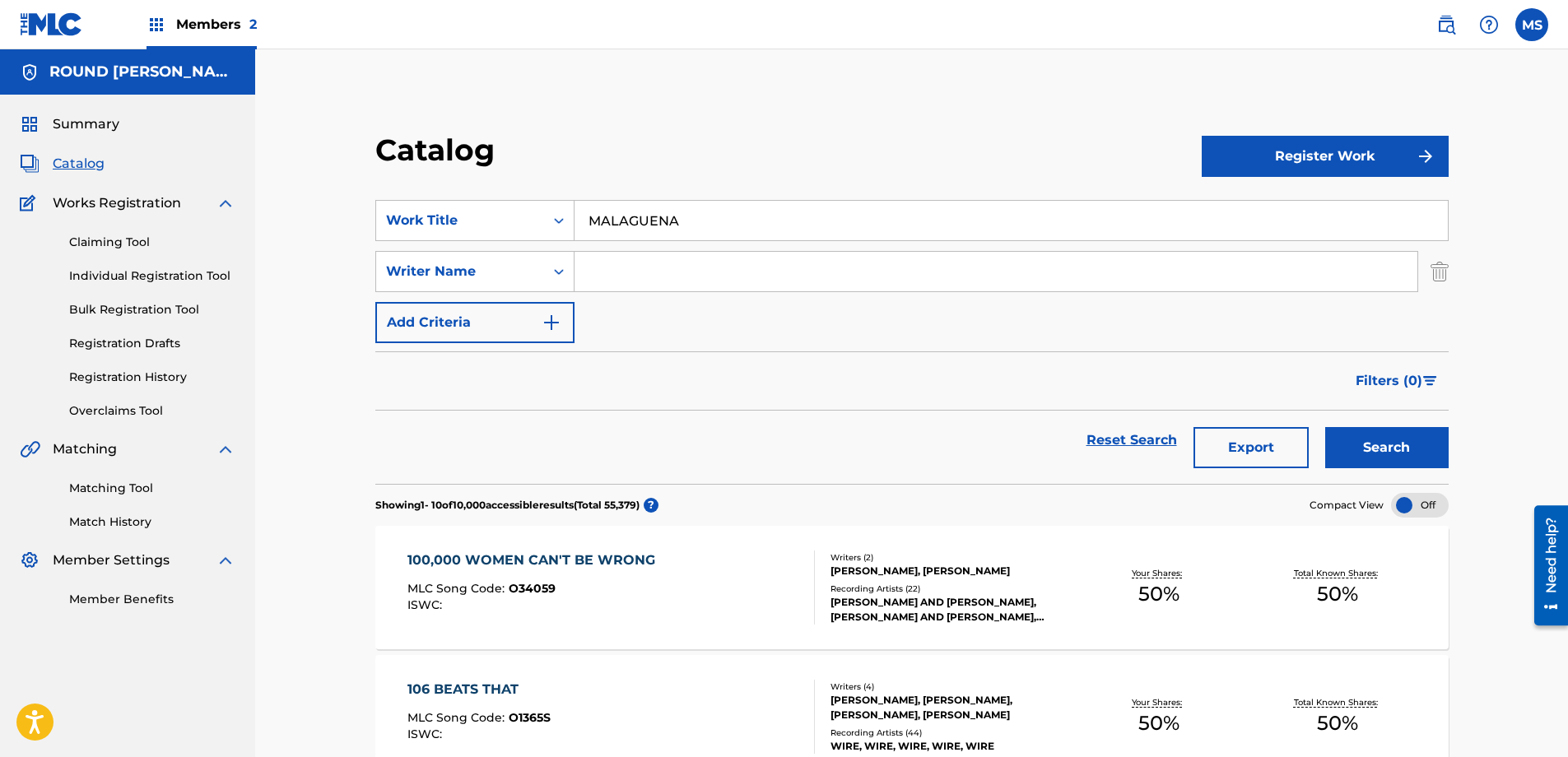 click at bounding box center [996, 272] 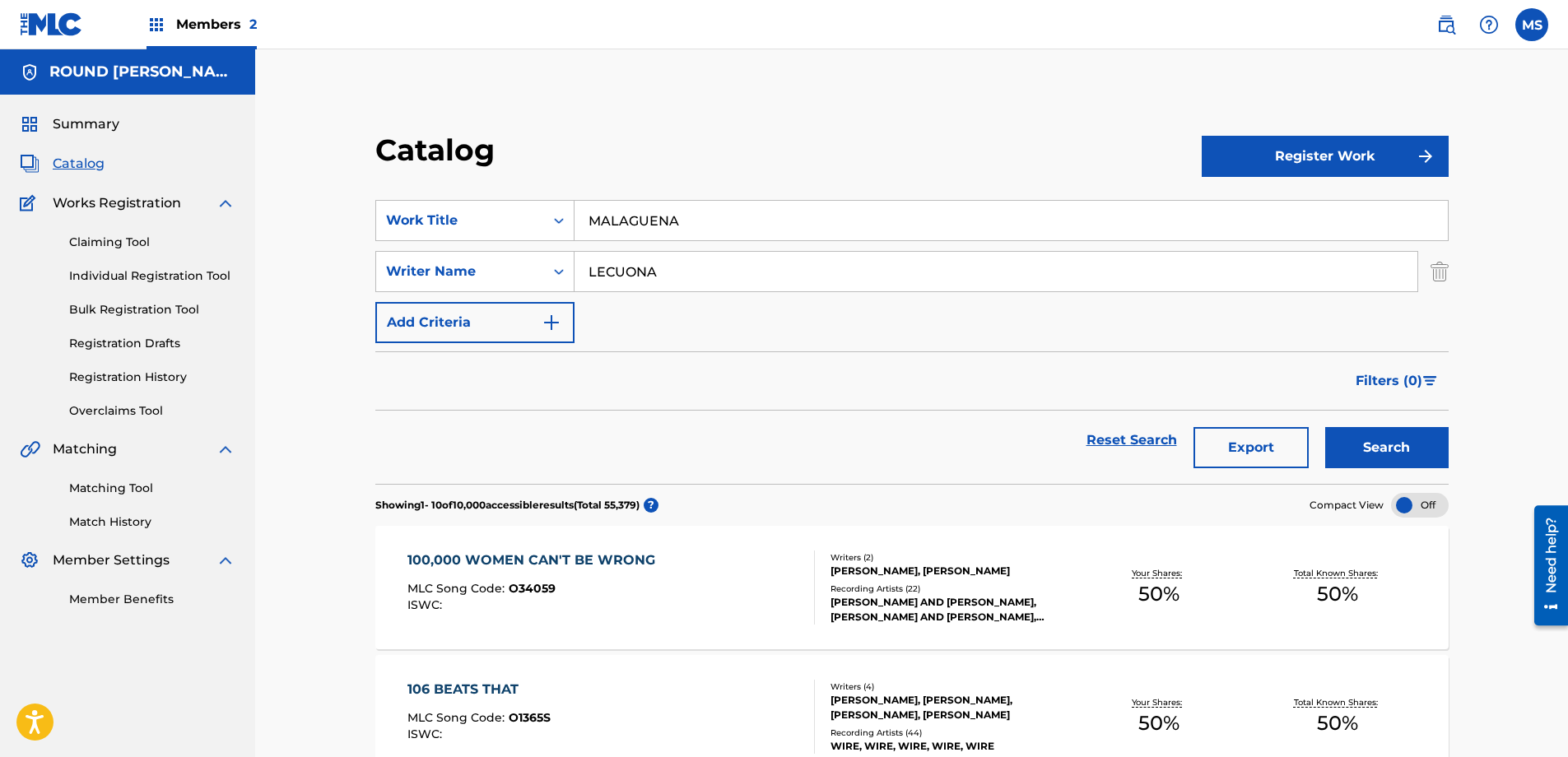 type on "LECUONA" 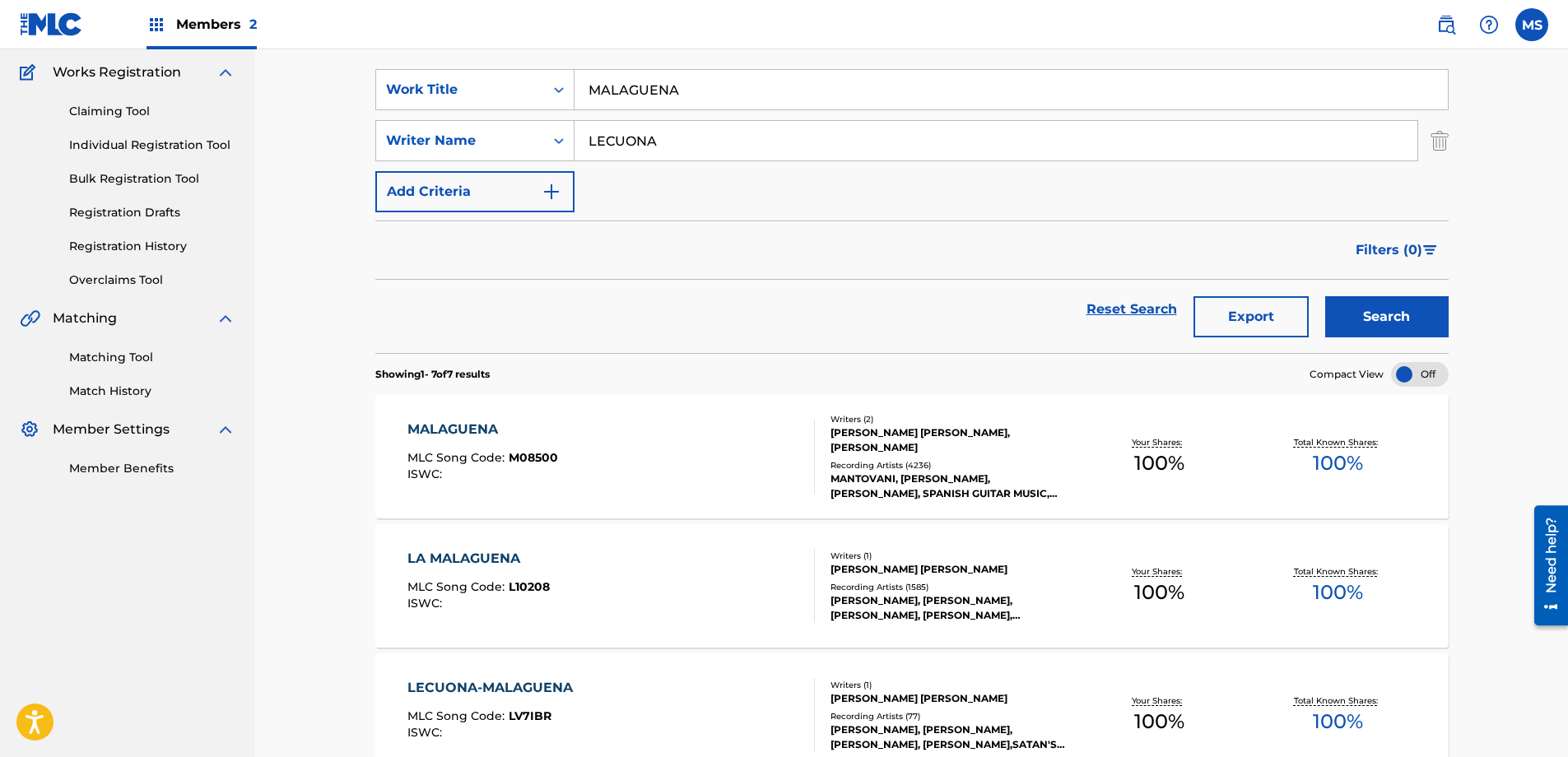 scroll, scrollTop: 0, scrollLeft: 0, axis: both 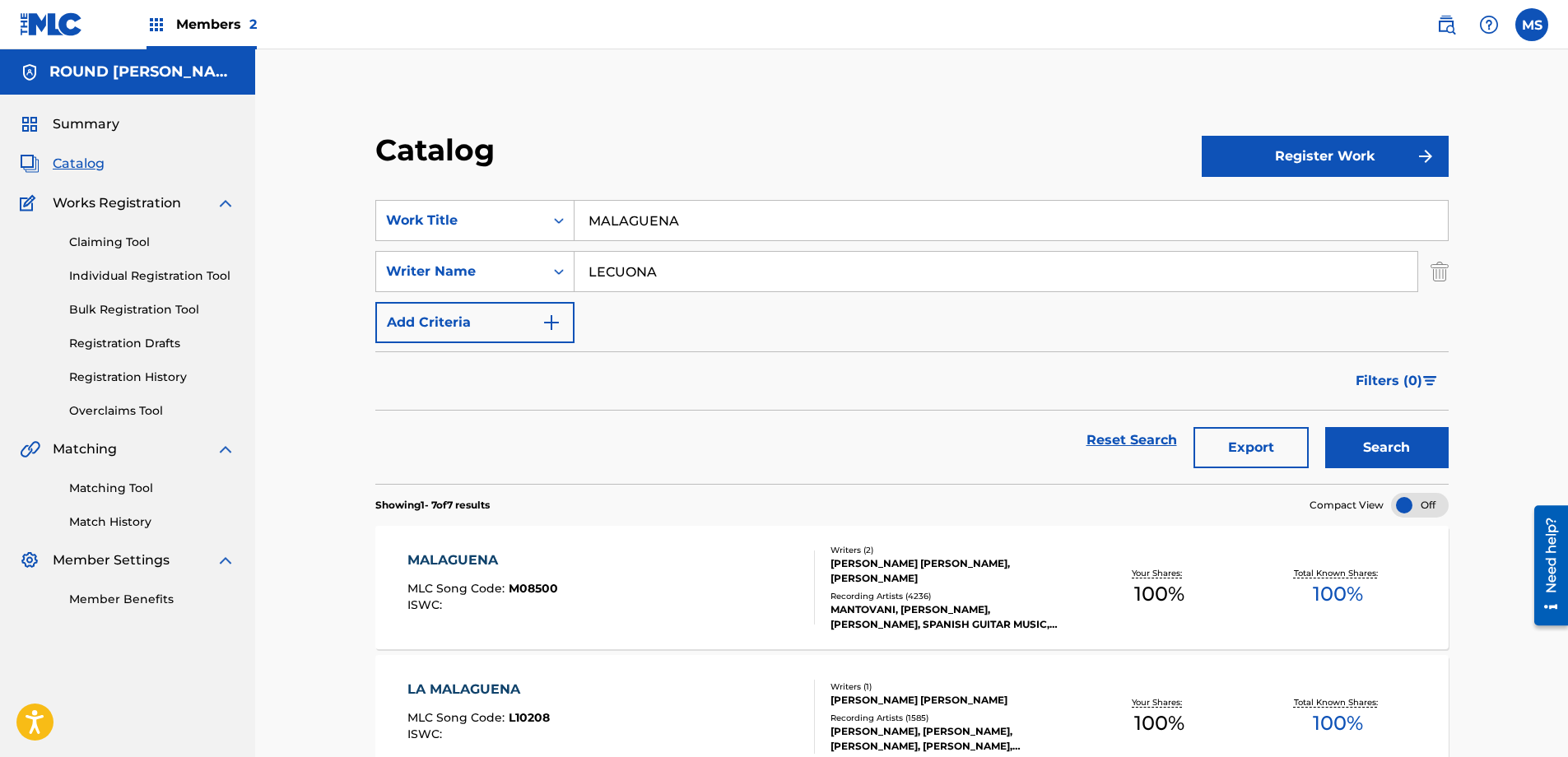click at bounding box center (1446, 25) 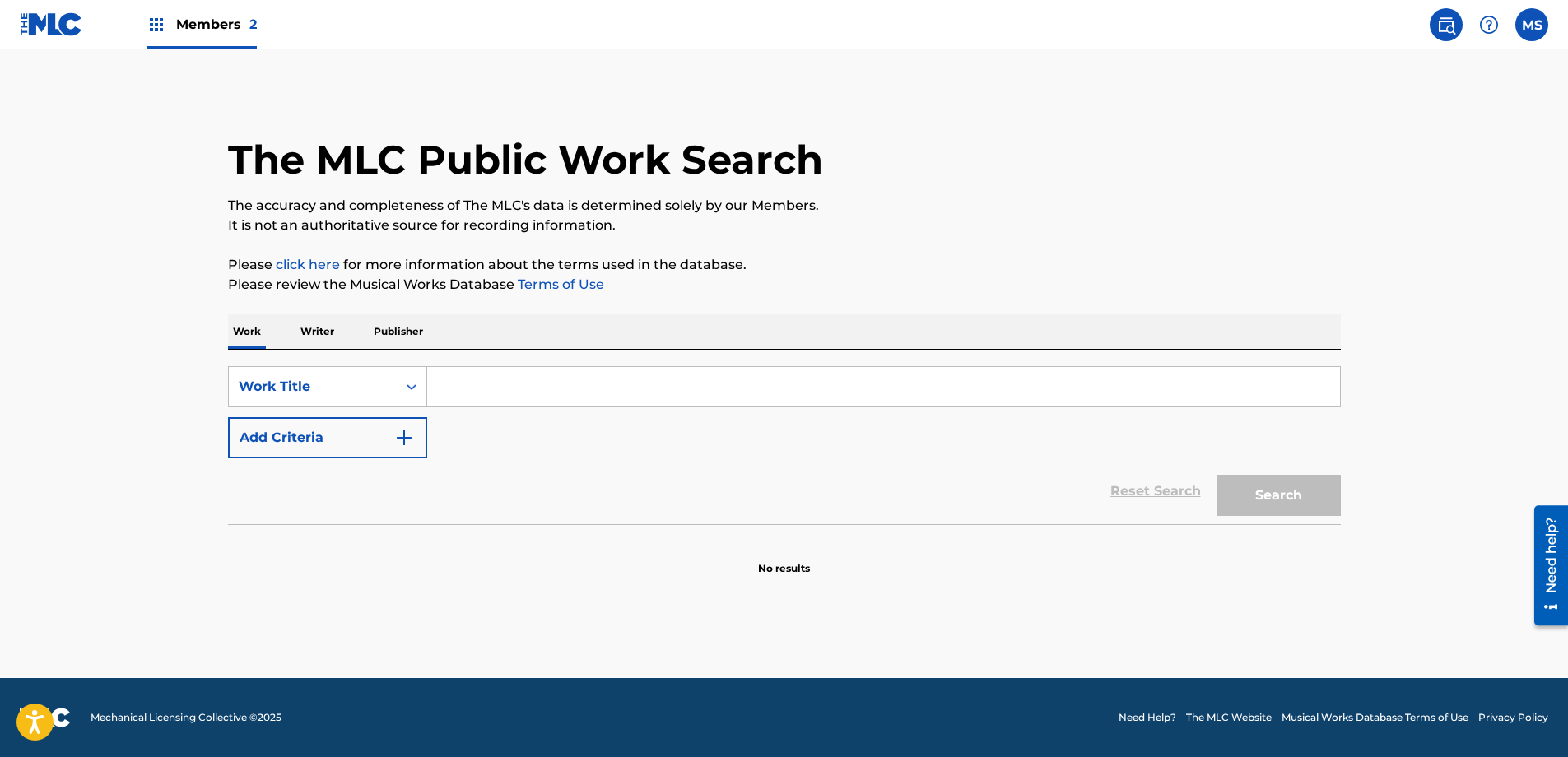 click at bounding box center (883, 387) 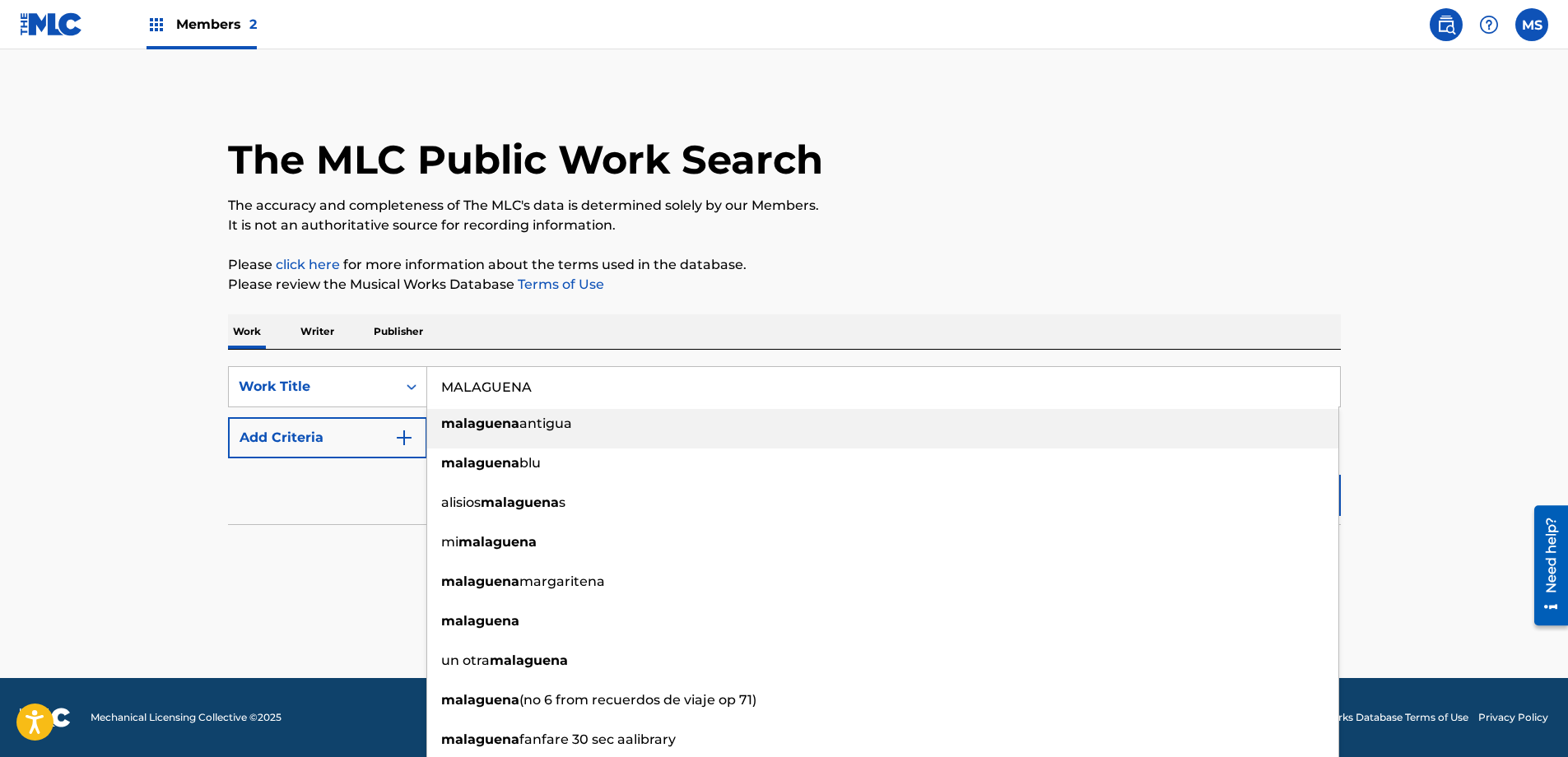 type on "MALAGUENA" 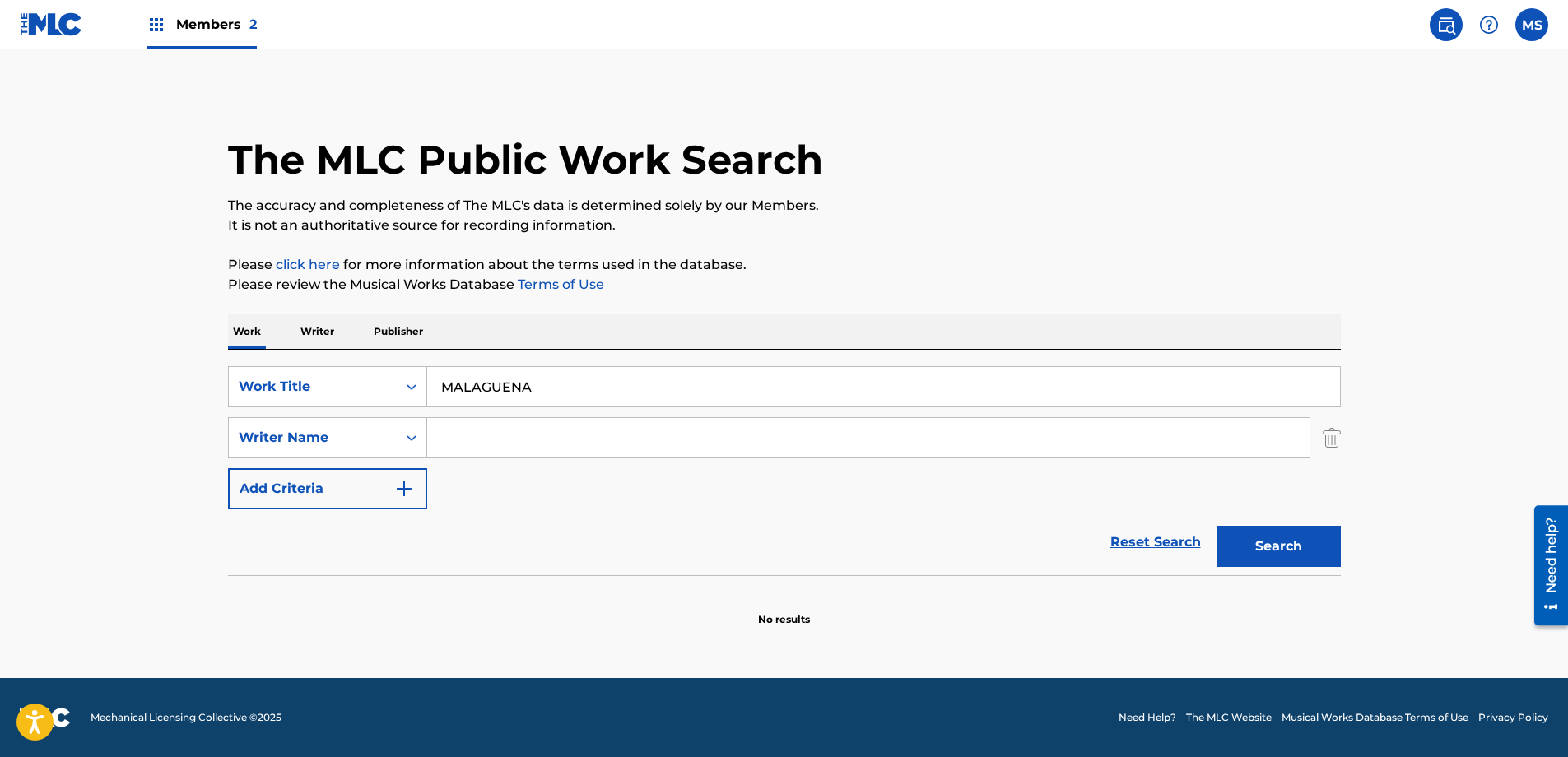 click at bounding box center [868, 438] 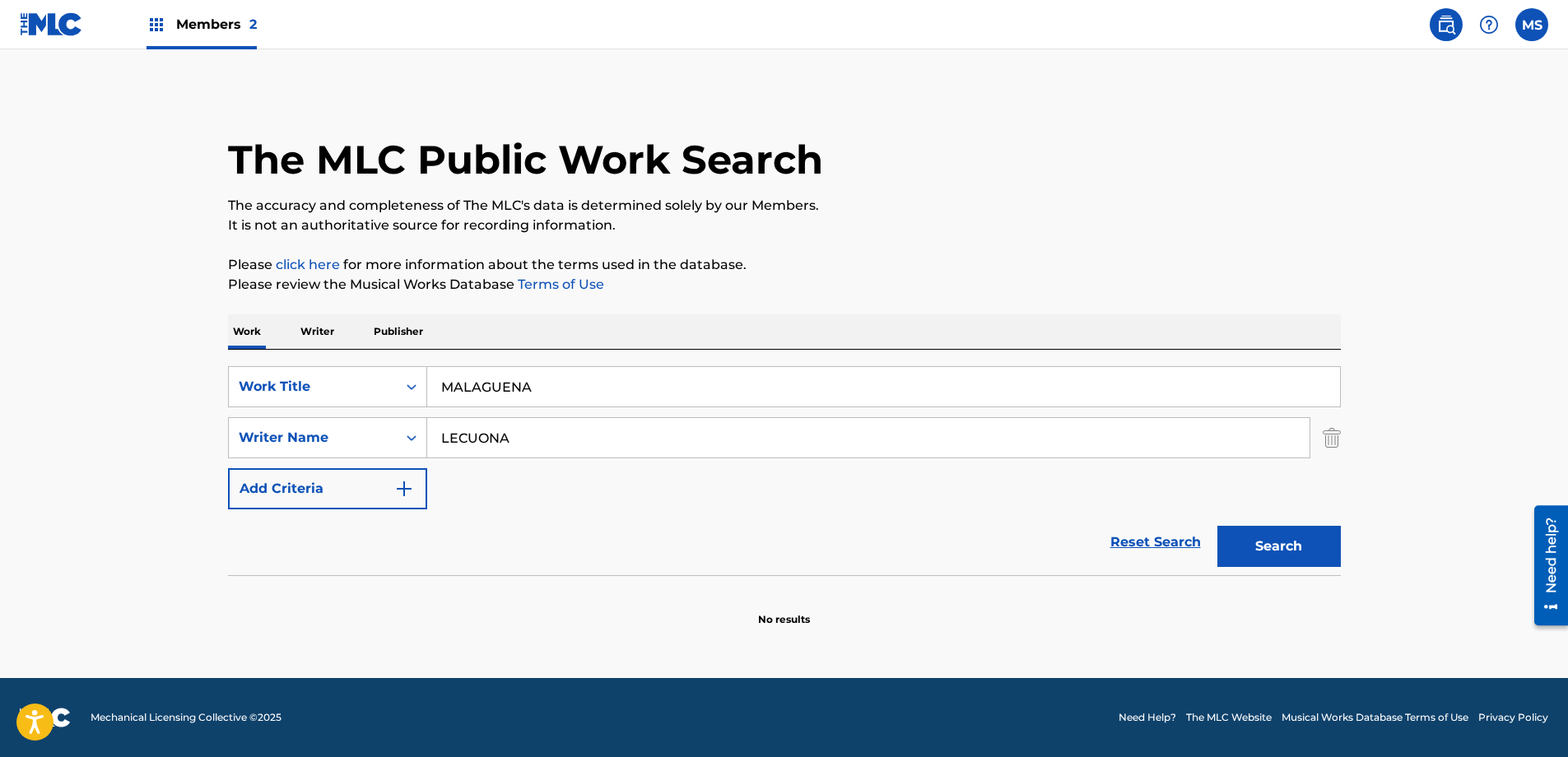type on "LECUONA" 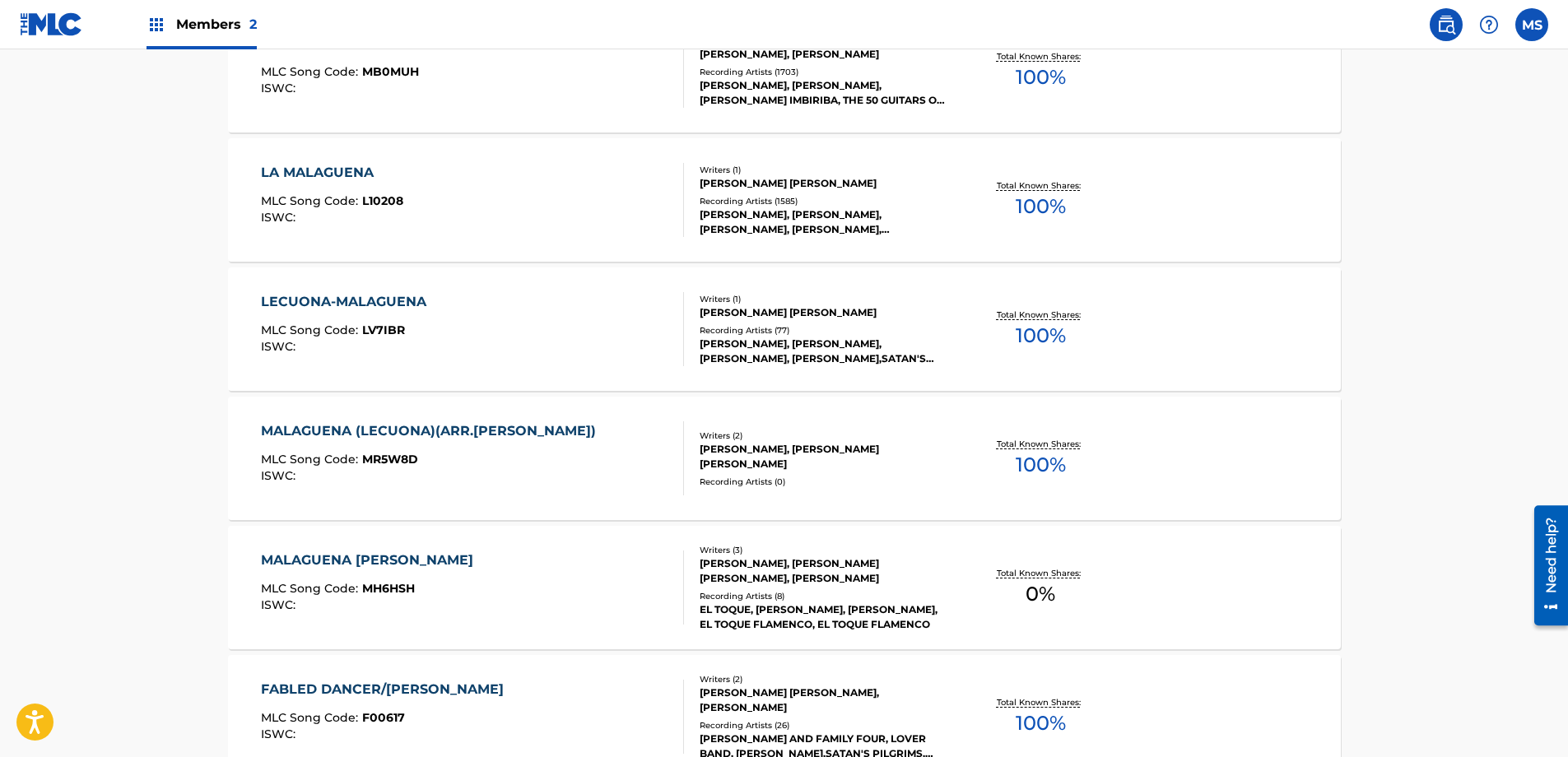 scroll, scrollTop: 981, scrollLeft: 0, axis: vertical 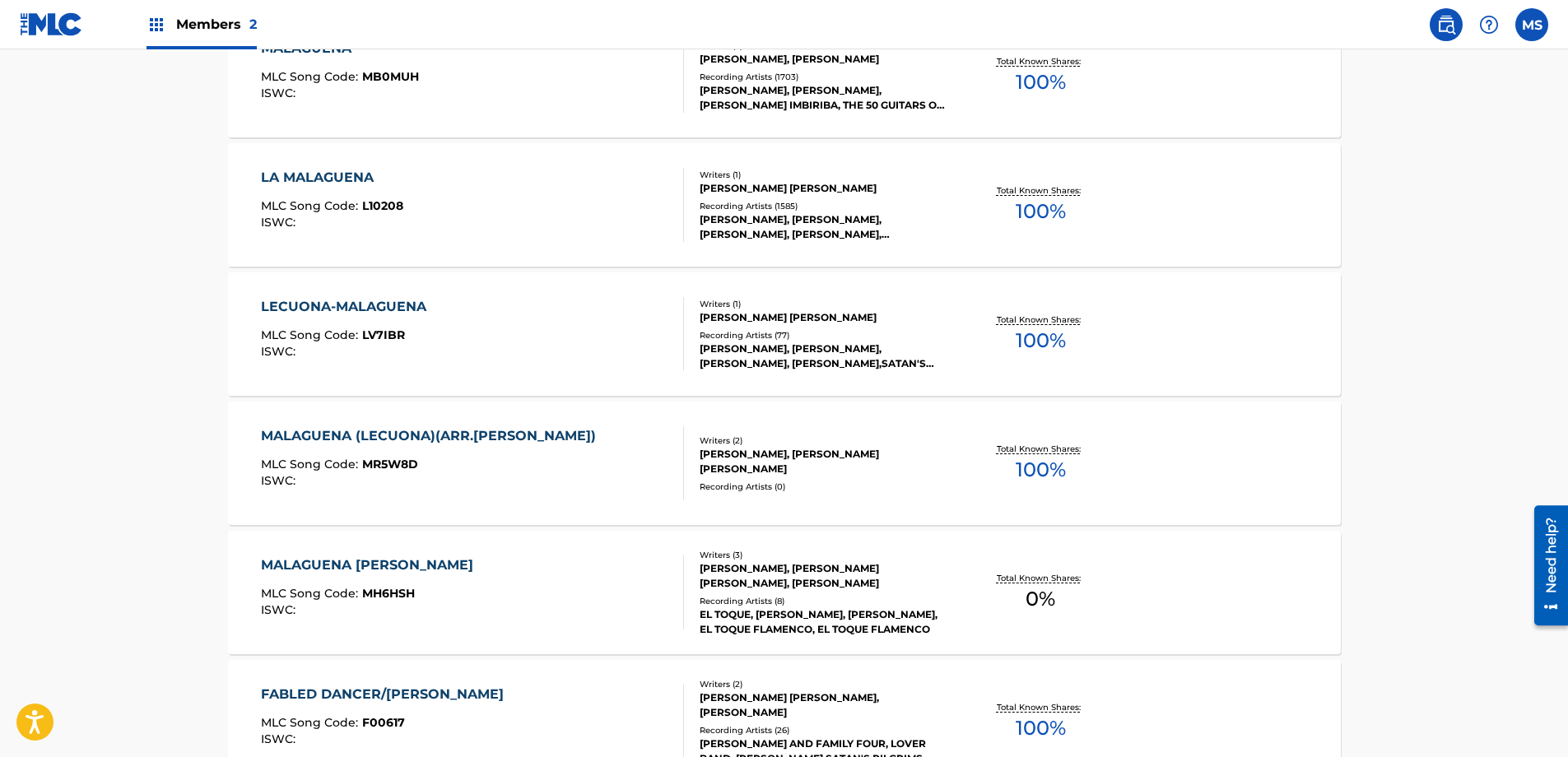 click on "LA MALAGUENA MLC Song Code : L10208 ISWC :" at bounding box center [472, 205] 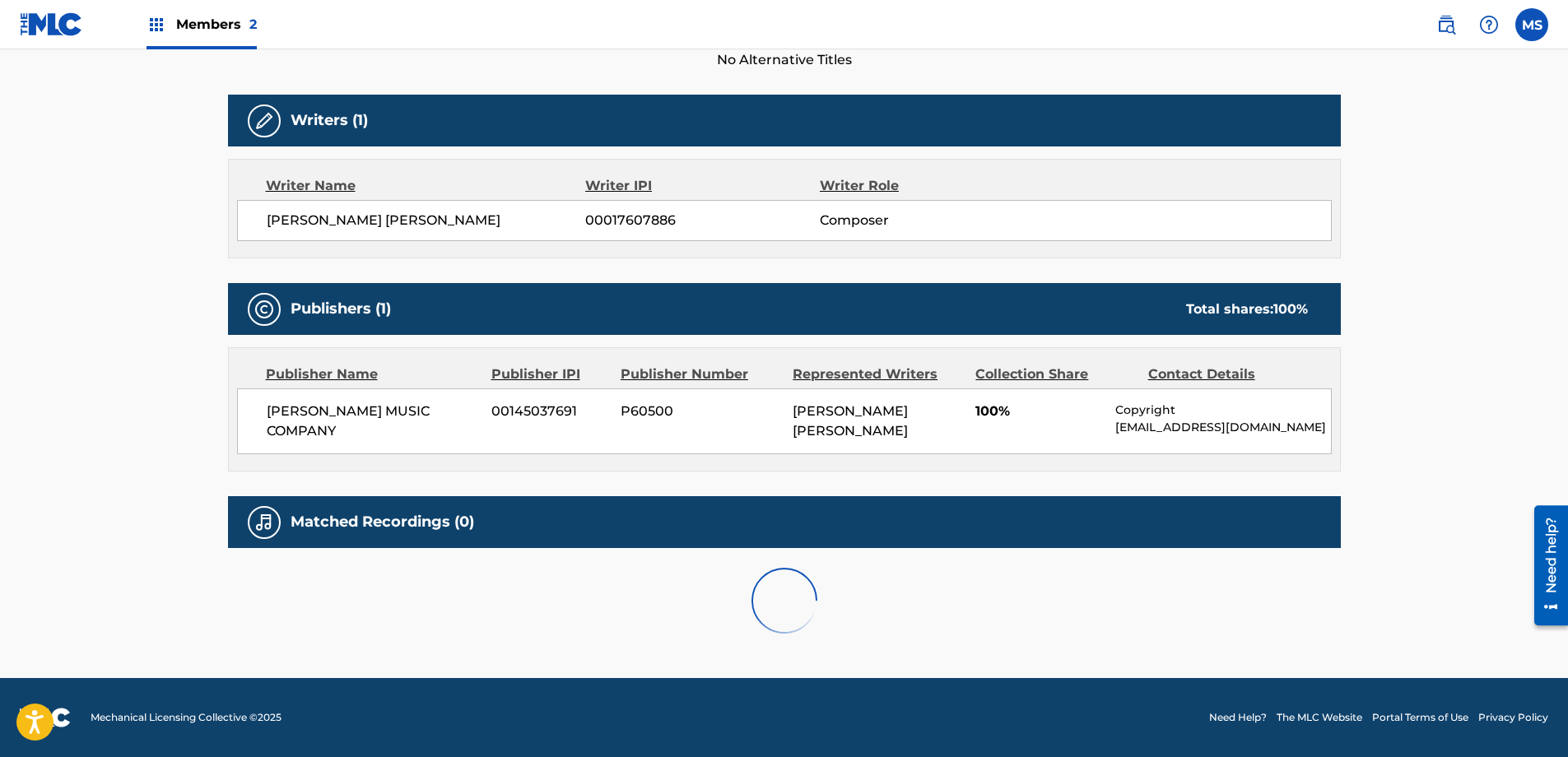 scroll, scrollTop: 0, scrollLeft: 0, axis: both 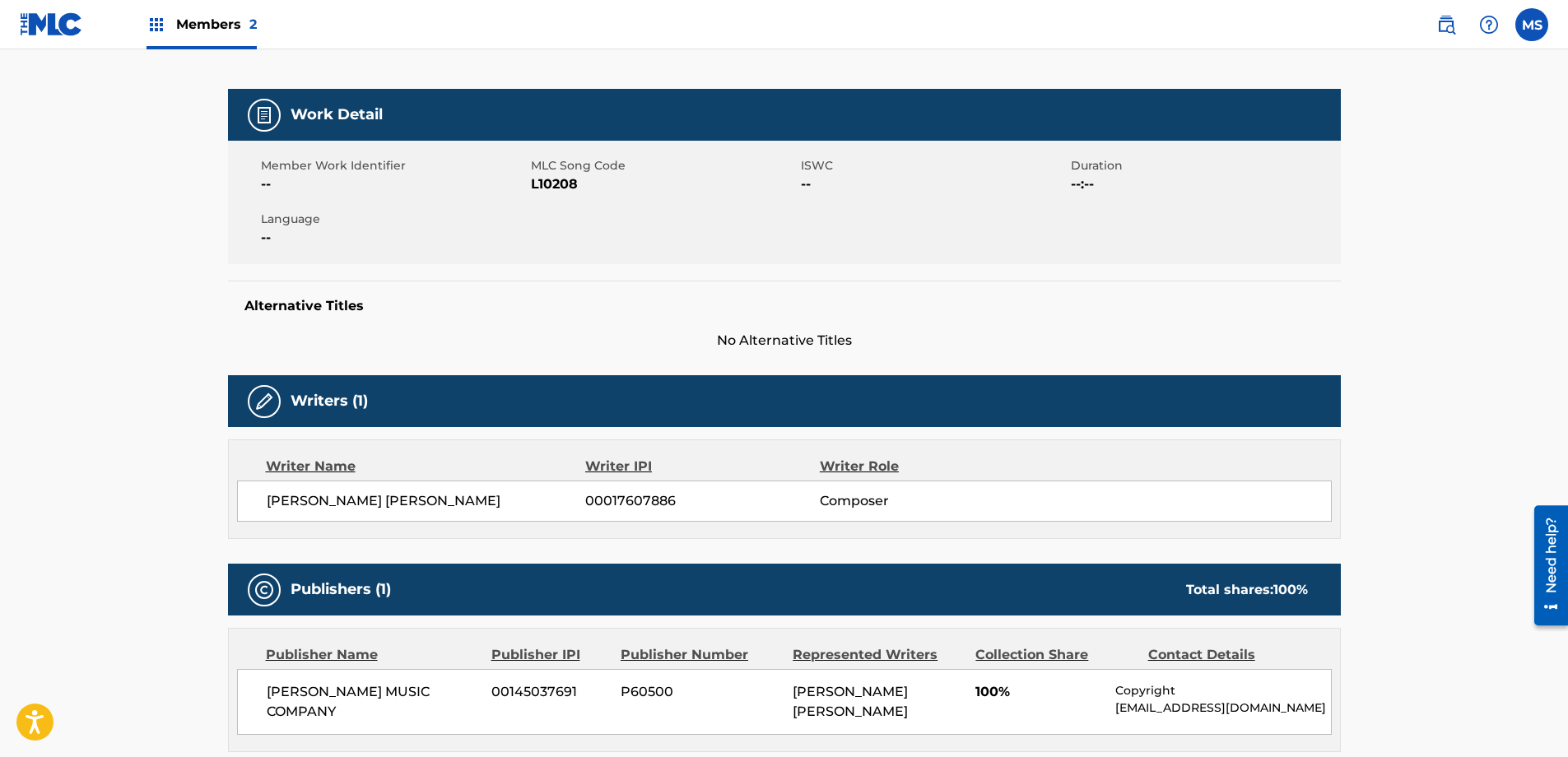 click on "L10208" at bounding box center (663, 184) 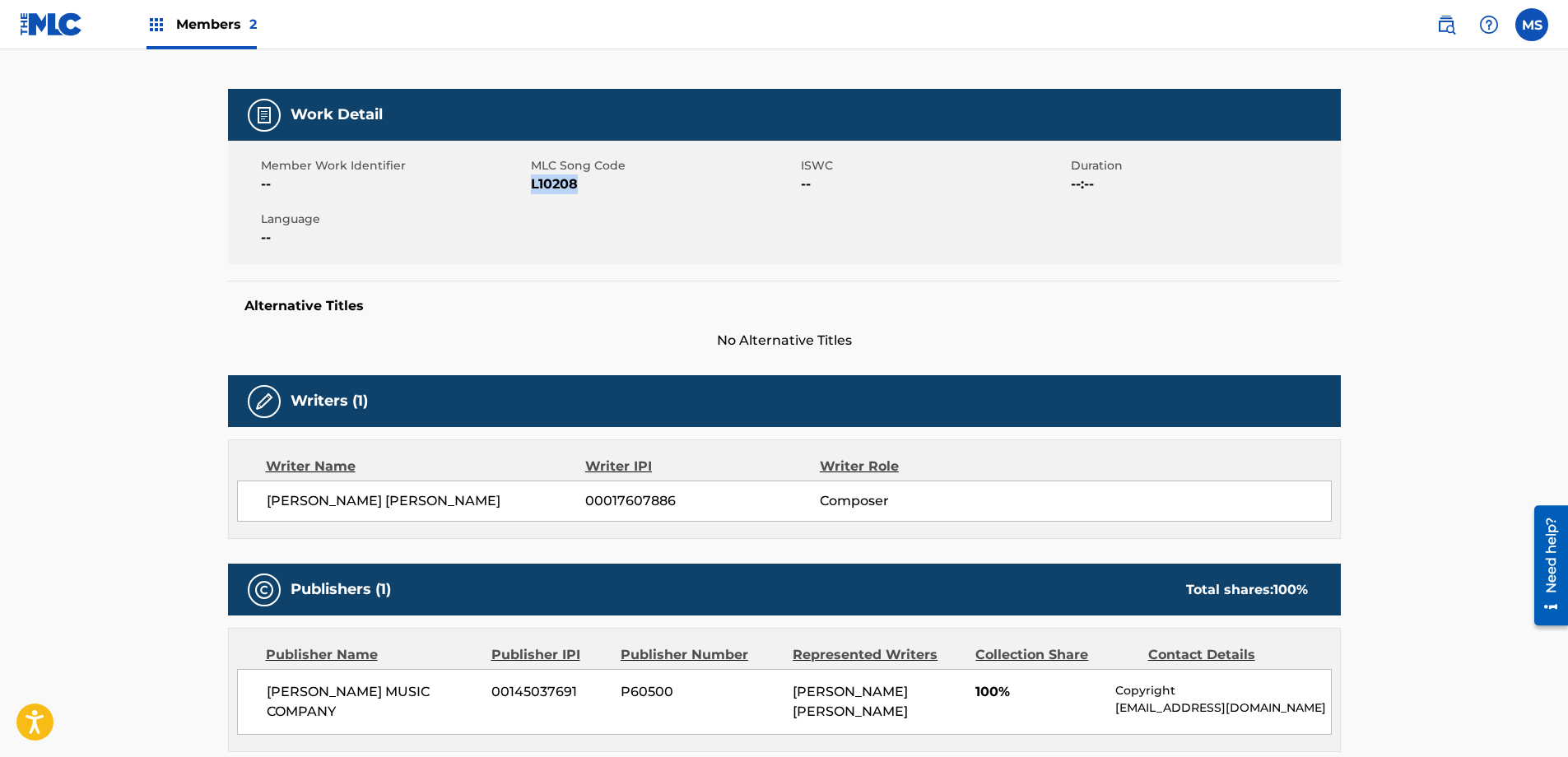 click on "L10208" at bounding box center (663, 184) 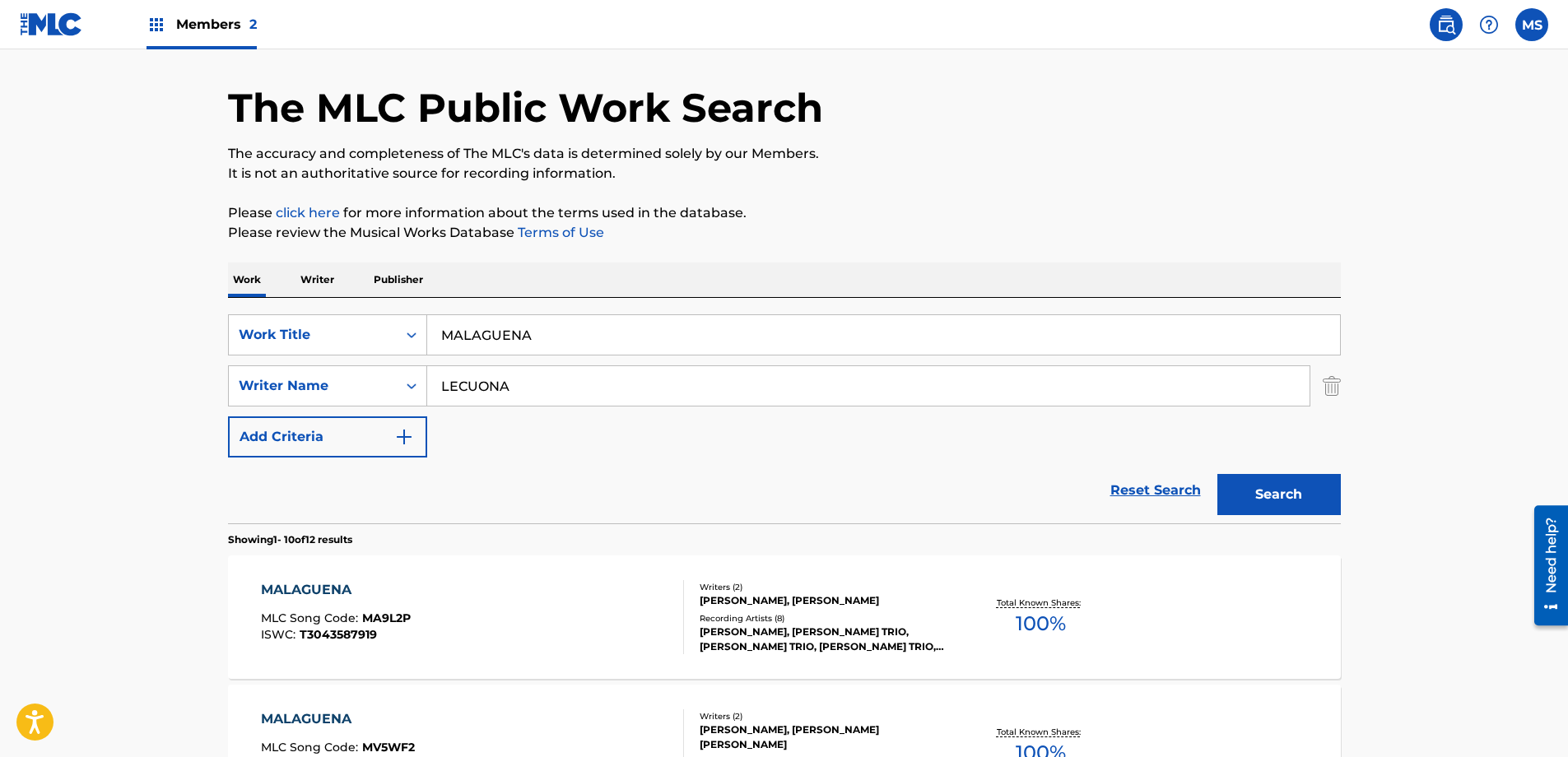 scroll, scrollTop: 34, scrollLeft: 0, axis: vertical 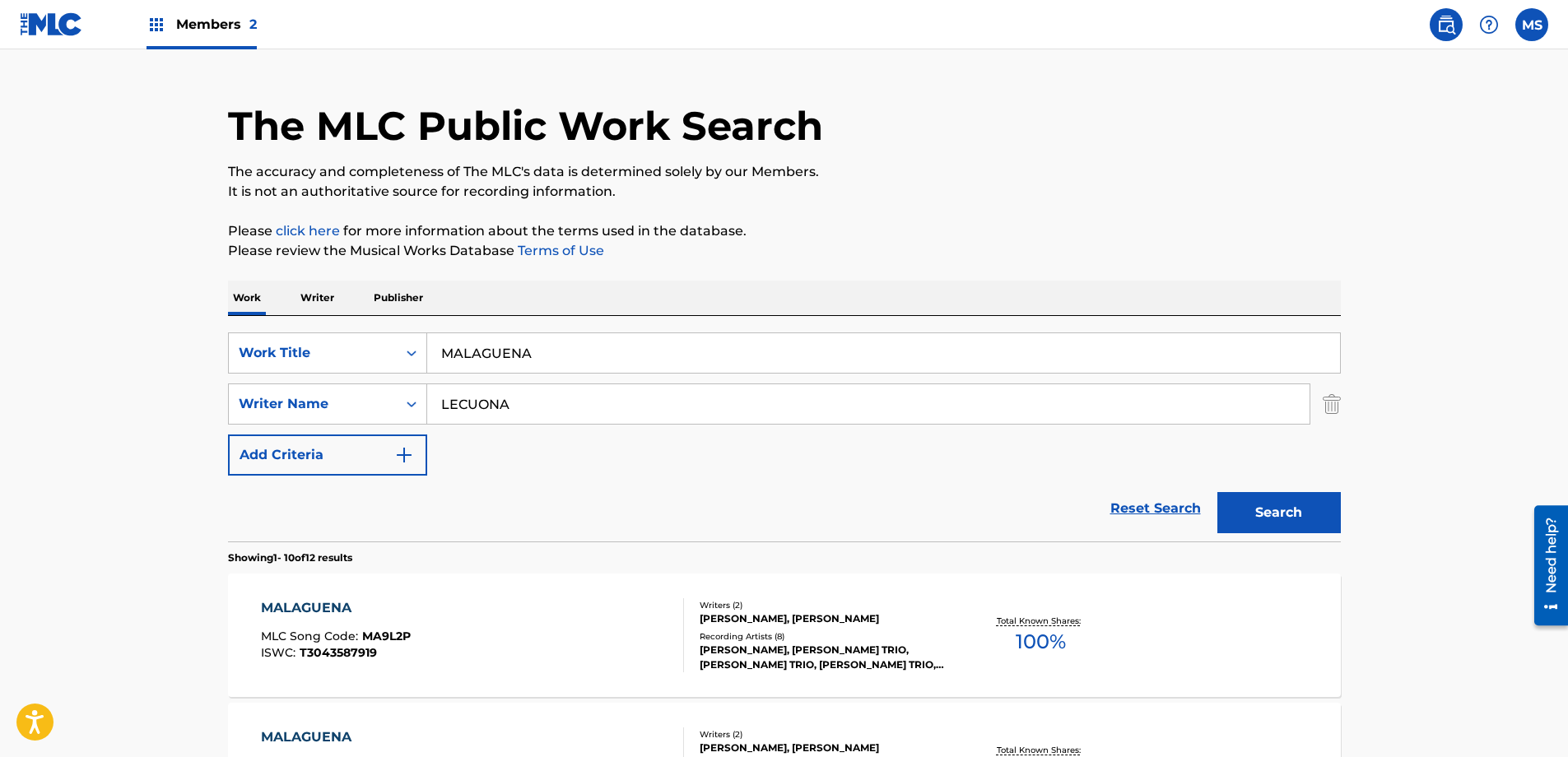 click at bounding box center [51, 24] 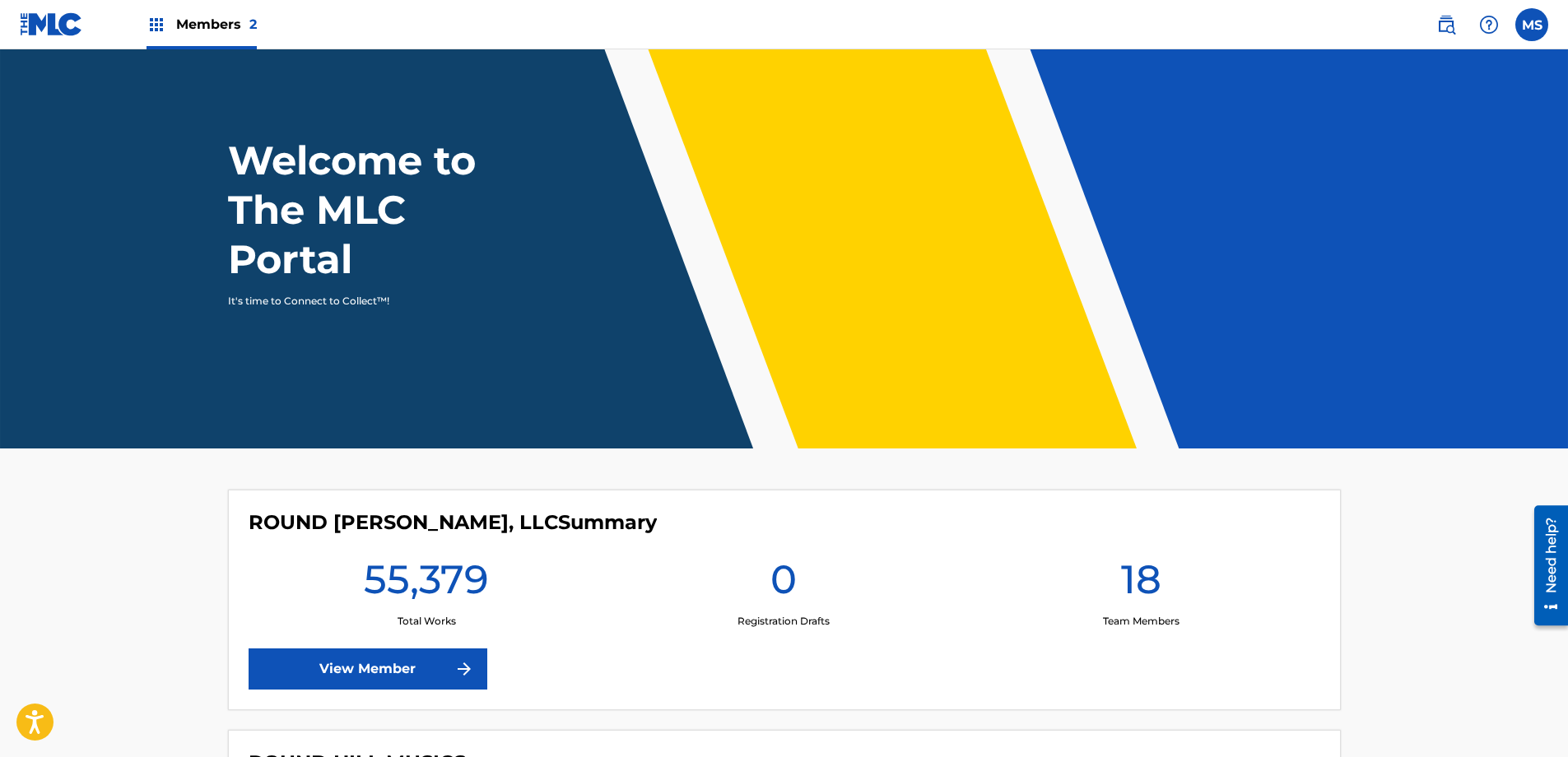scroll, scrollTop: 0, scrollLeft: 0, axis: both 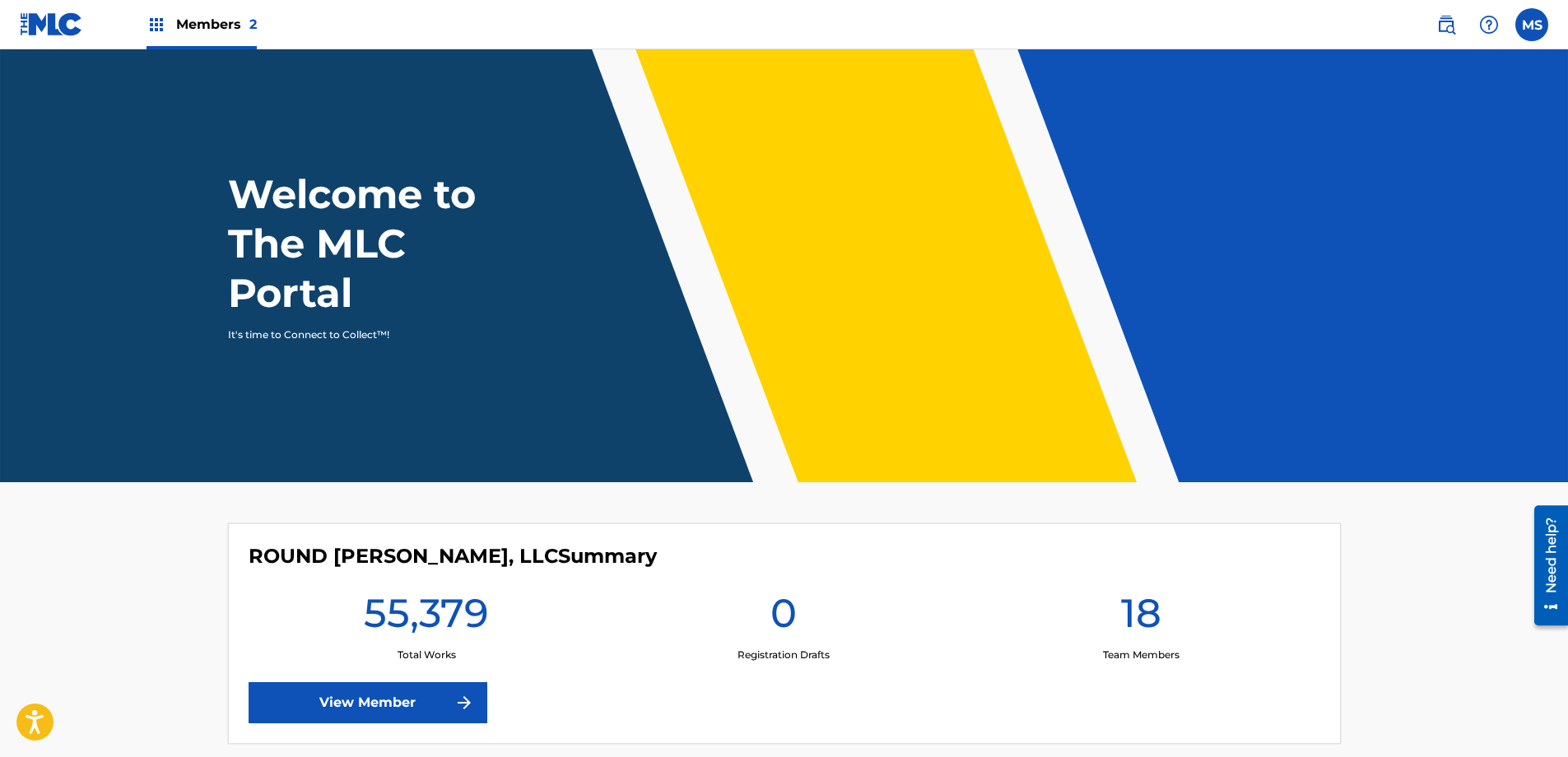 click on "View Member" at bounding box center (368, 703) 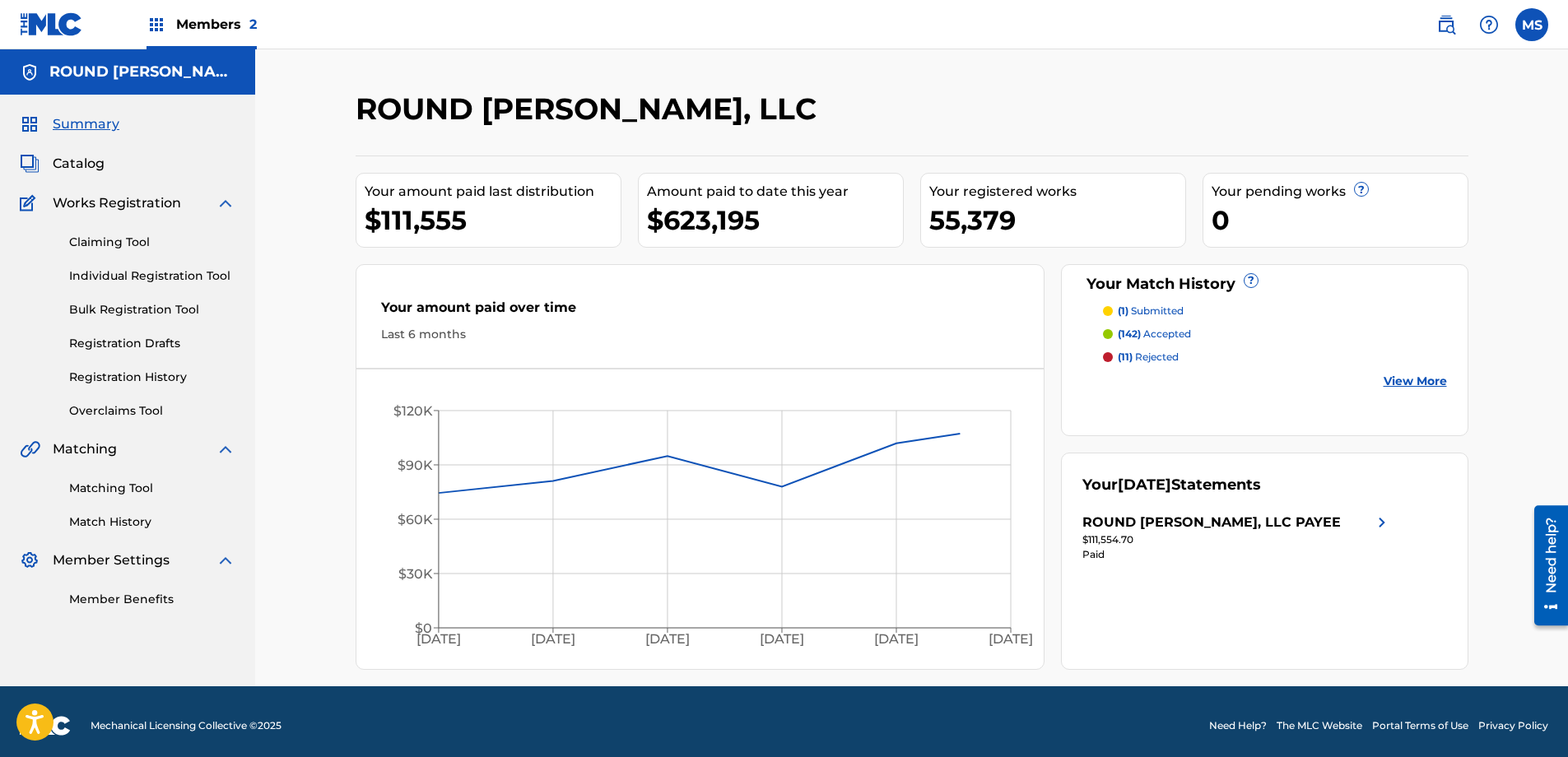 click on "Catalog" at bounding box center (78, 164) 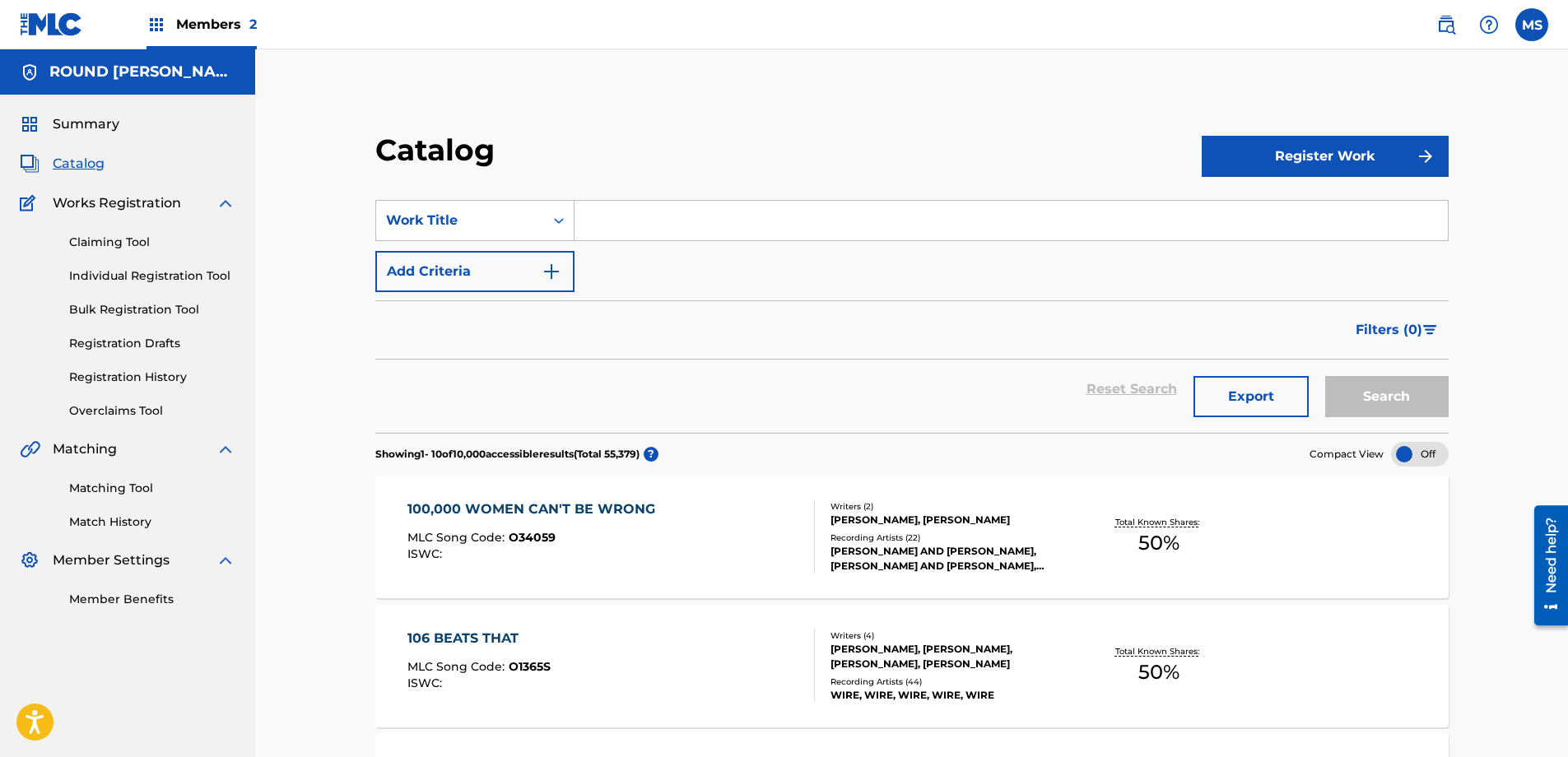 click on "Members    2" at bounding box center [202, 24] 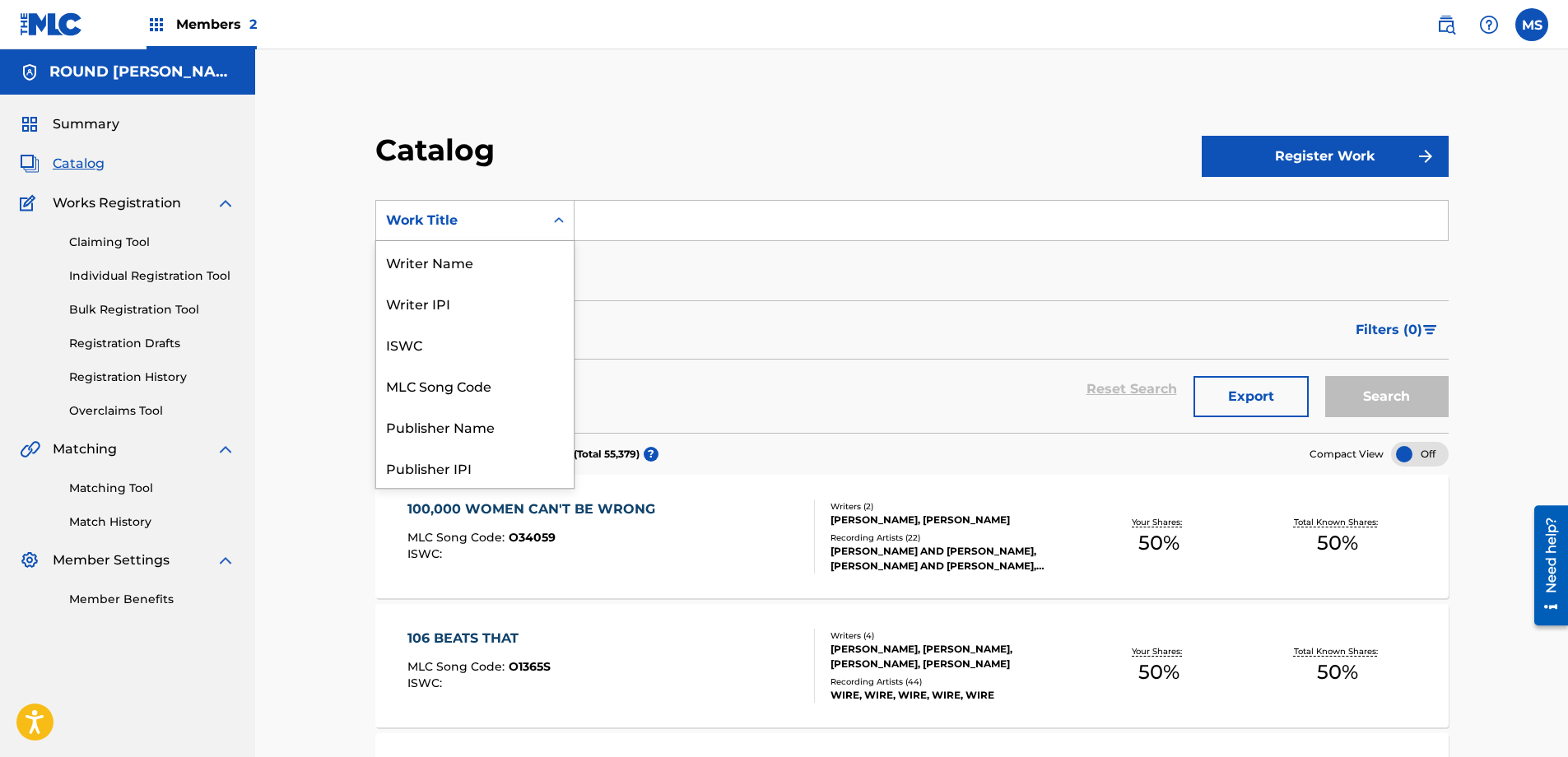 click on "Work Title" at bounding box center (460, 221) 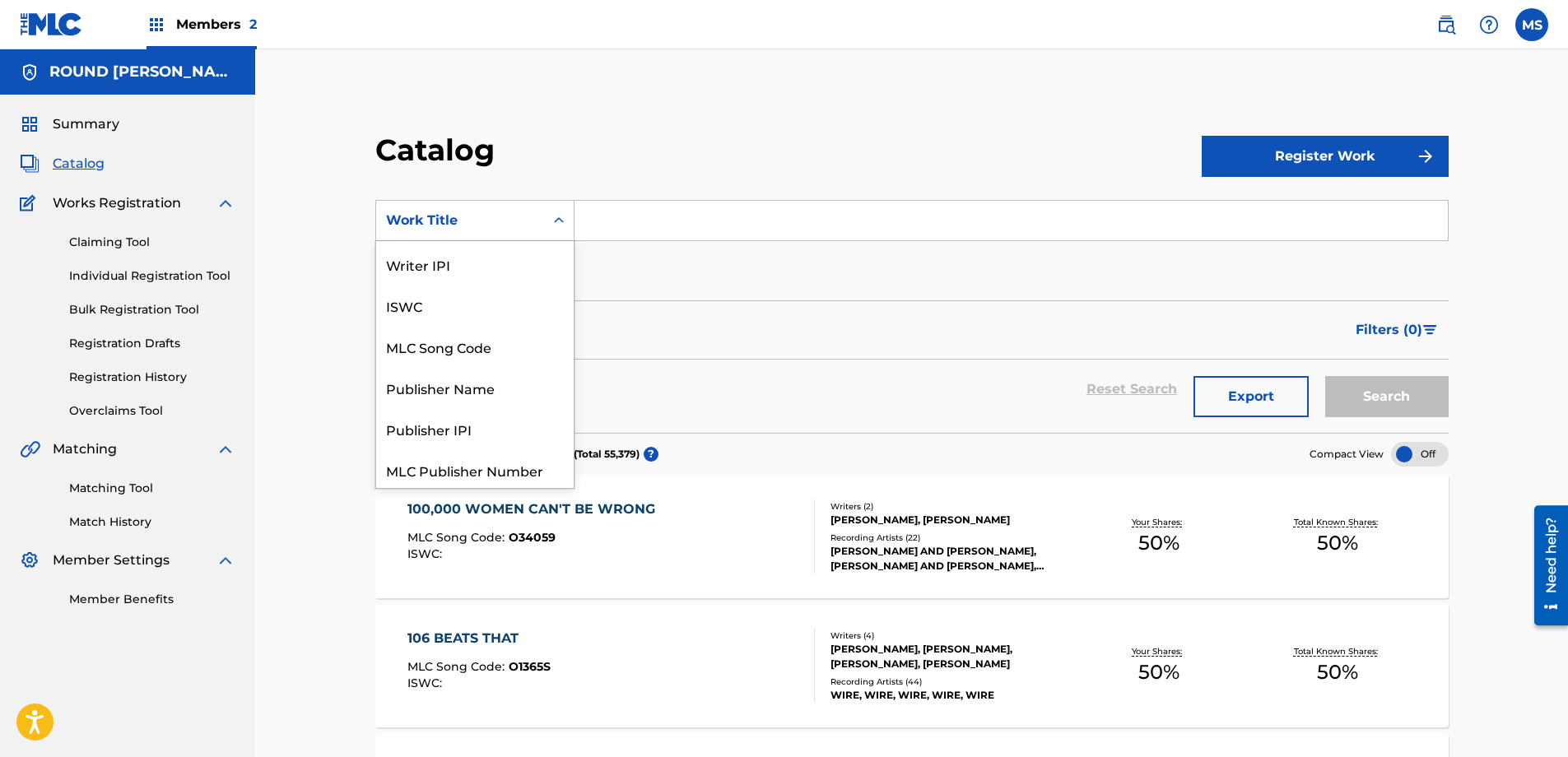 scroll, scrollTop: 35, scrollLeft: 0, axis: vertical 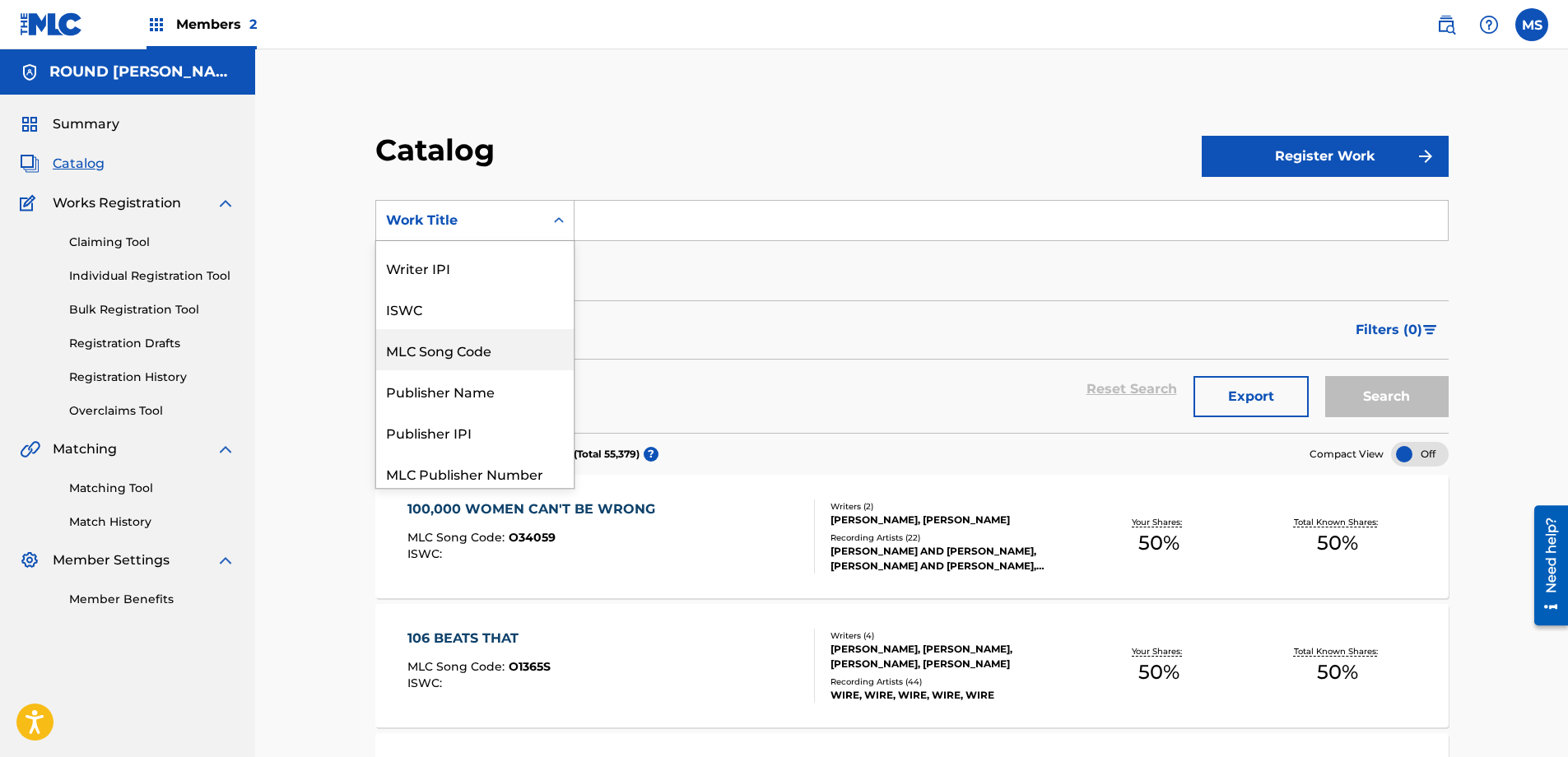 click on "MLC Song Code" at bounding box center (475, 350) 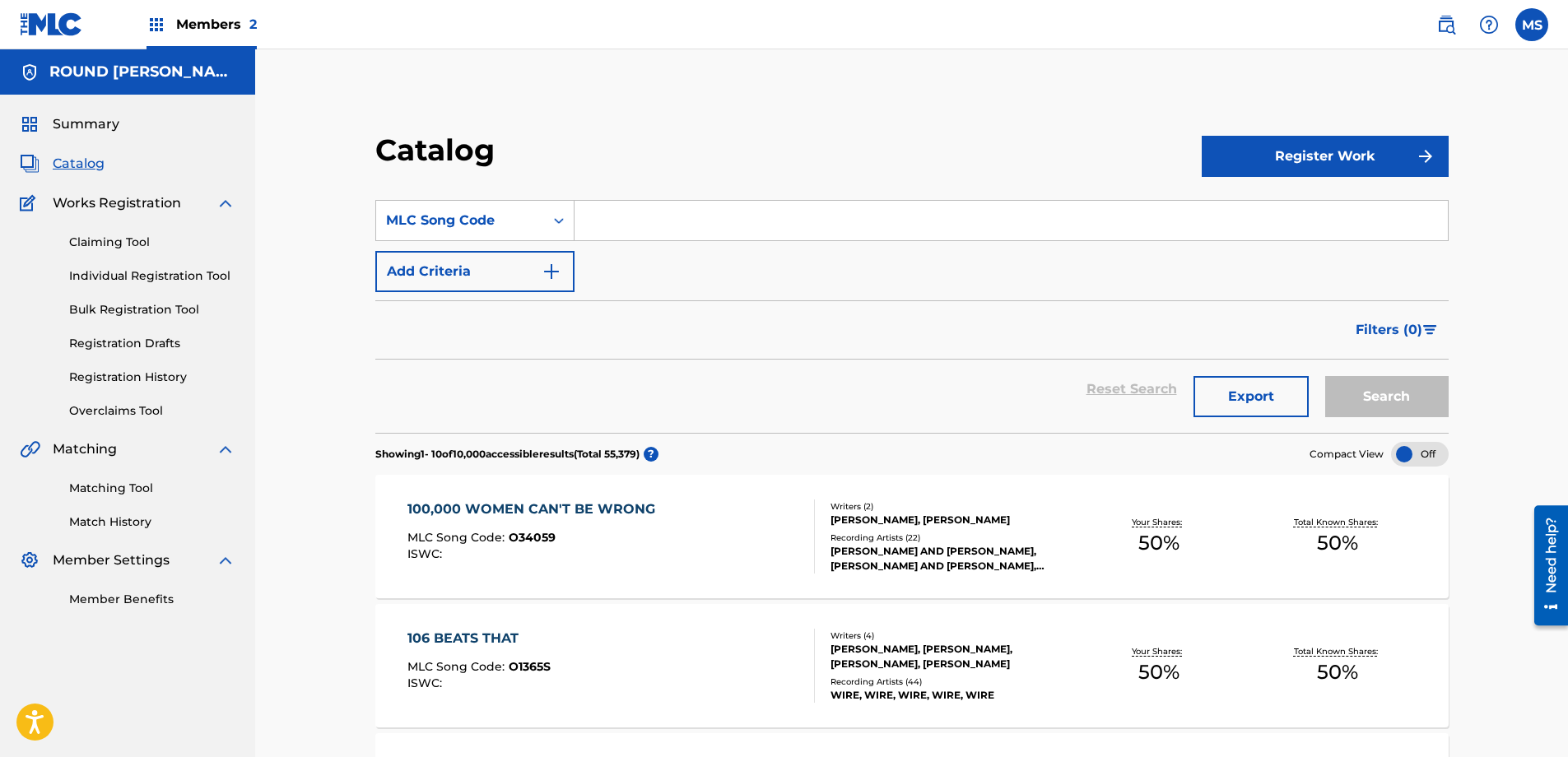 click at bounding box center (1011, 221) 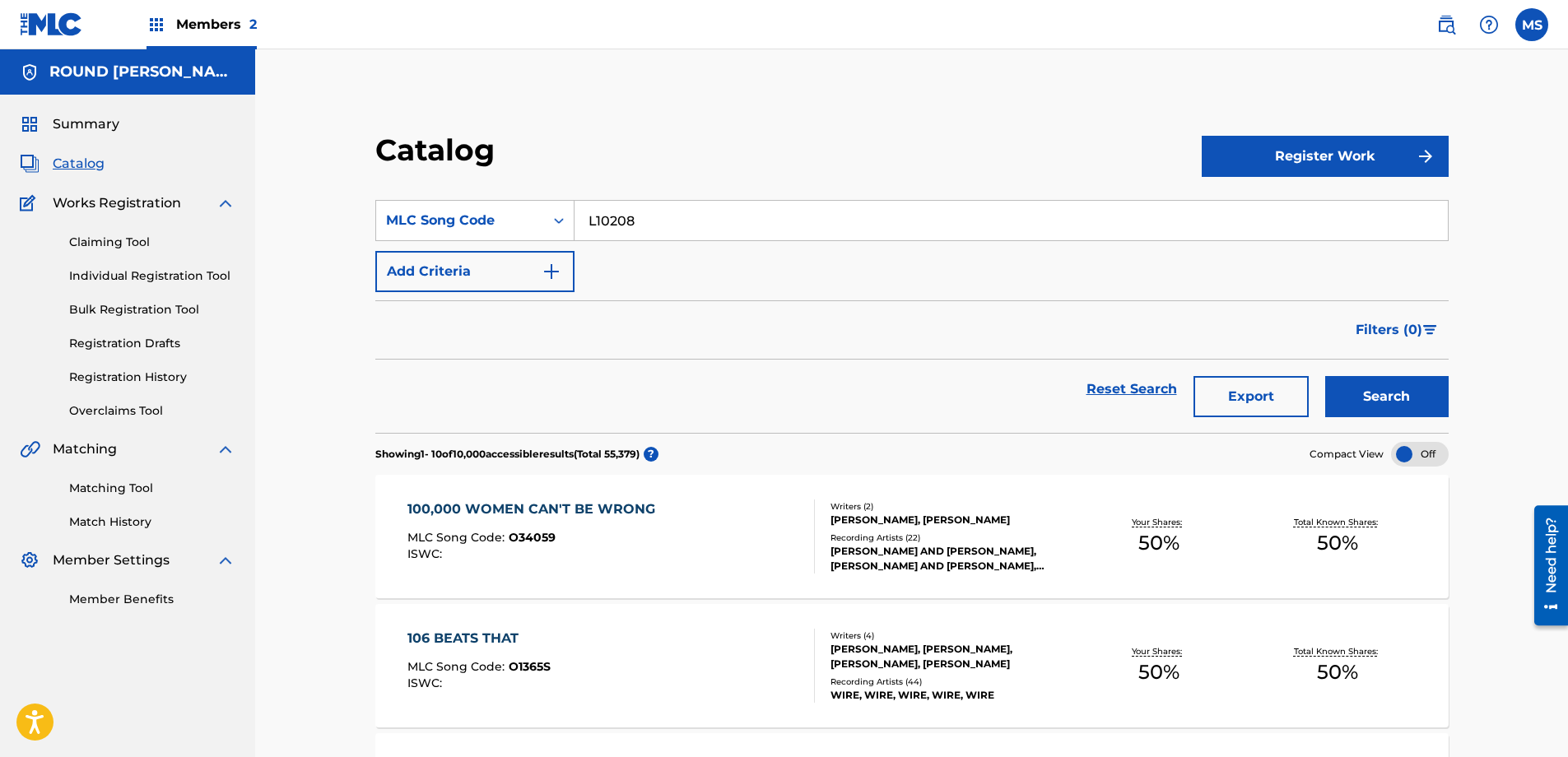 type on "L10208" 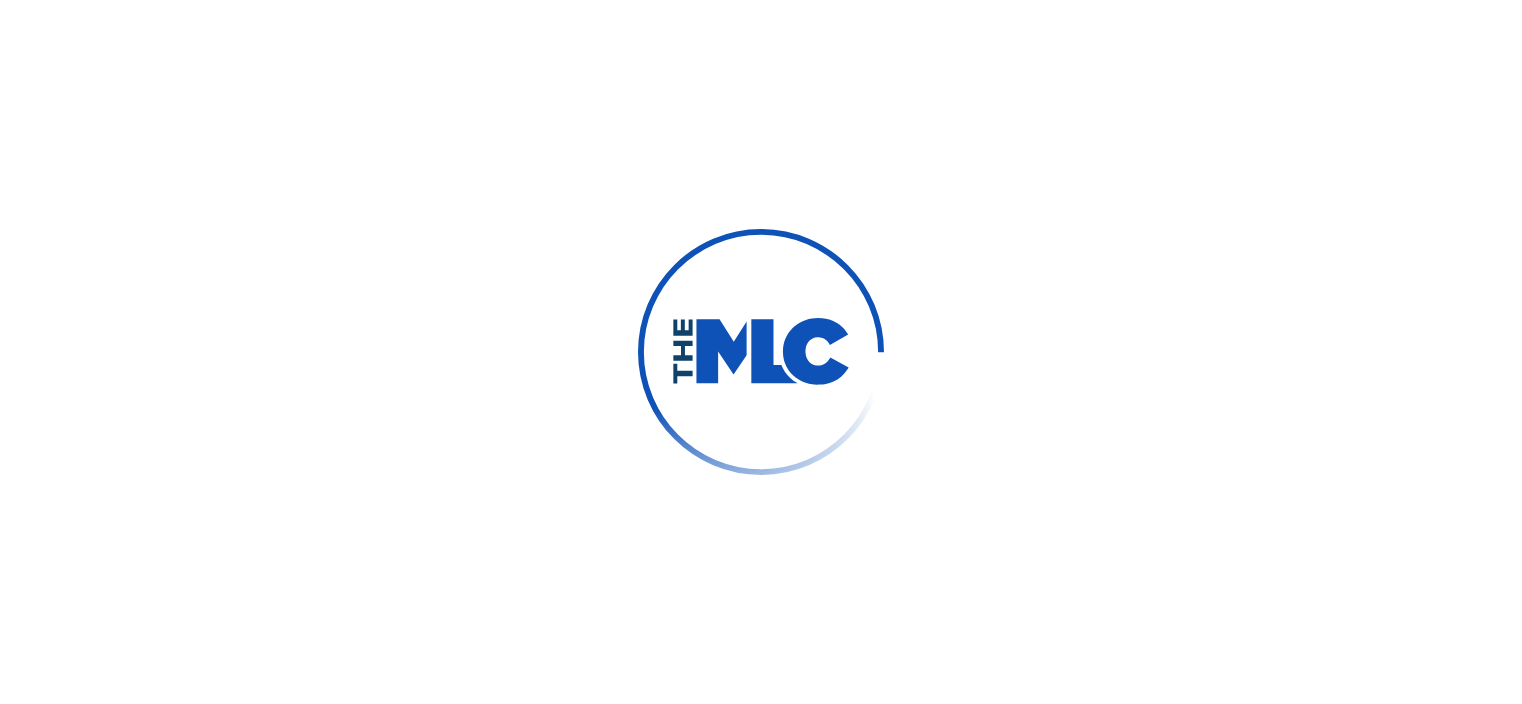 scroll, scrollTop: 0, scrollLeft: 0, axis: both 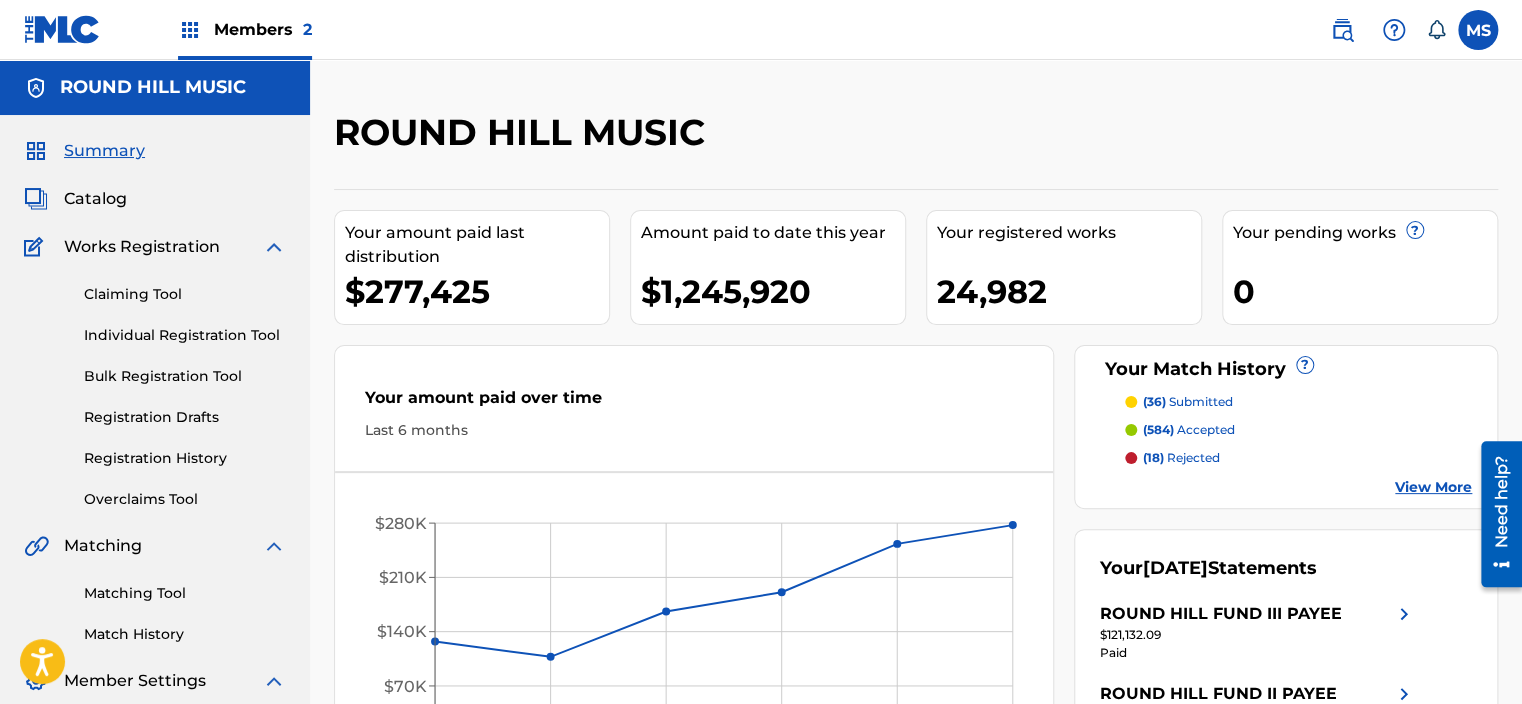 click on "Catalog" at bounding box center [95, 199] 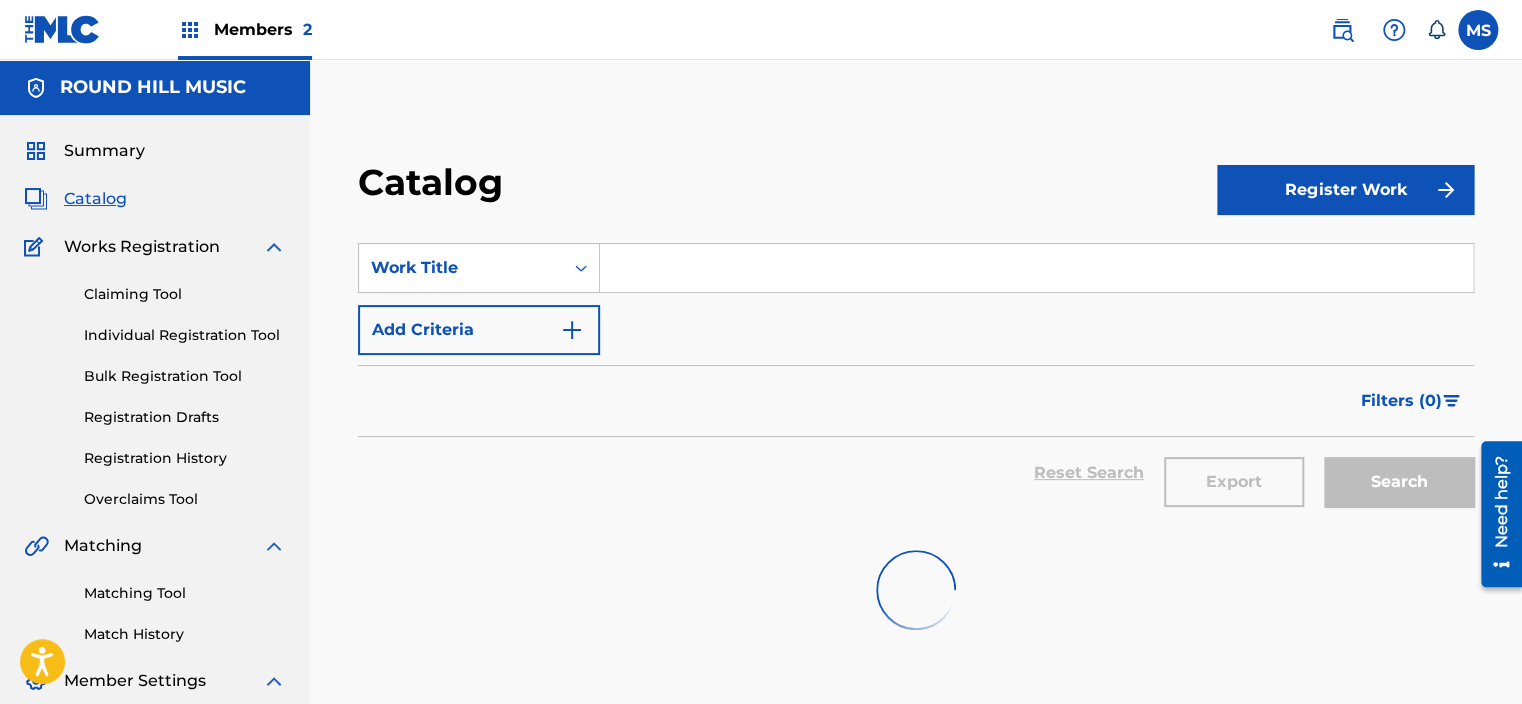 click on "Members    2" at bounding box center [245, 29] 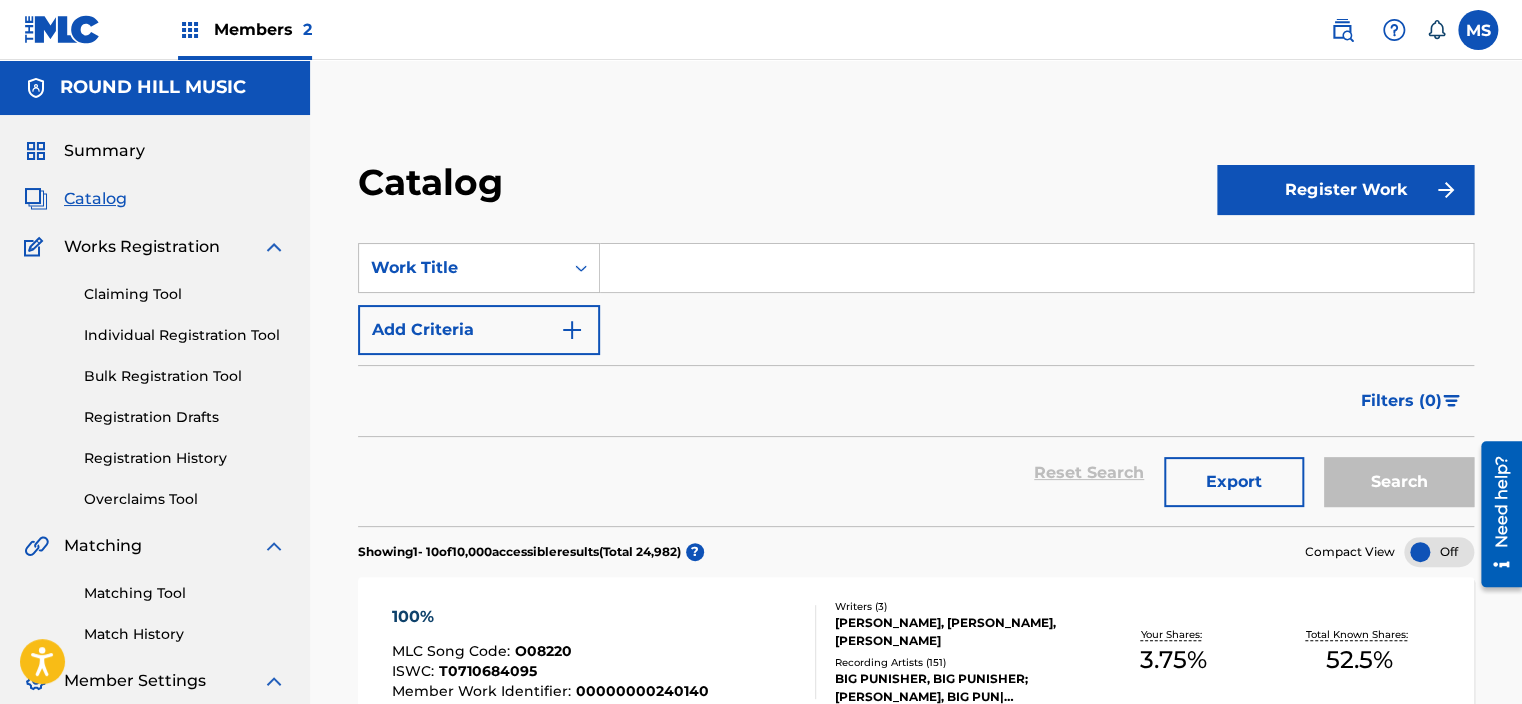 click on "Members    2" at bounding box center [263, 29] 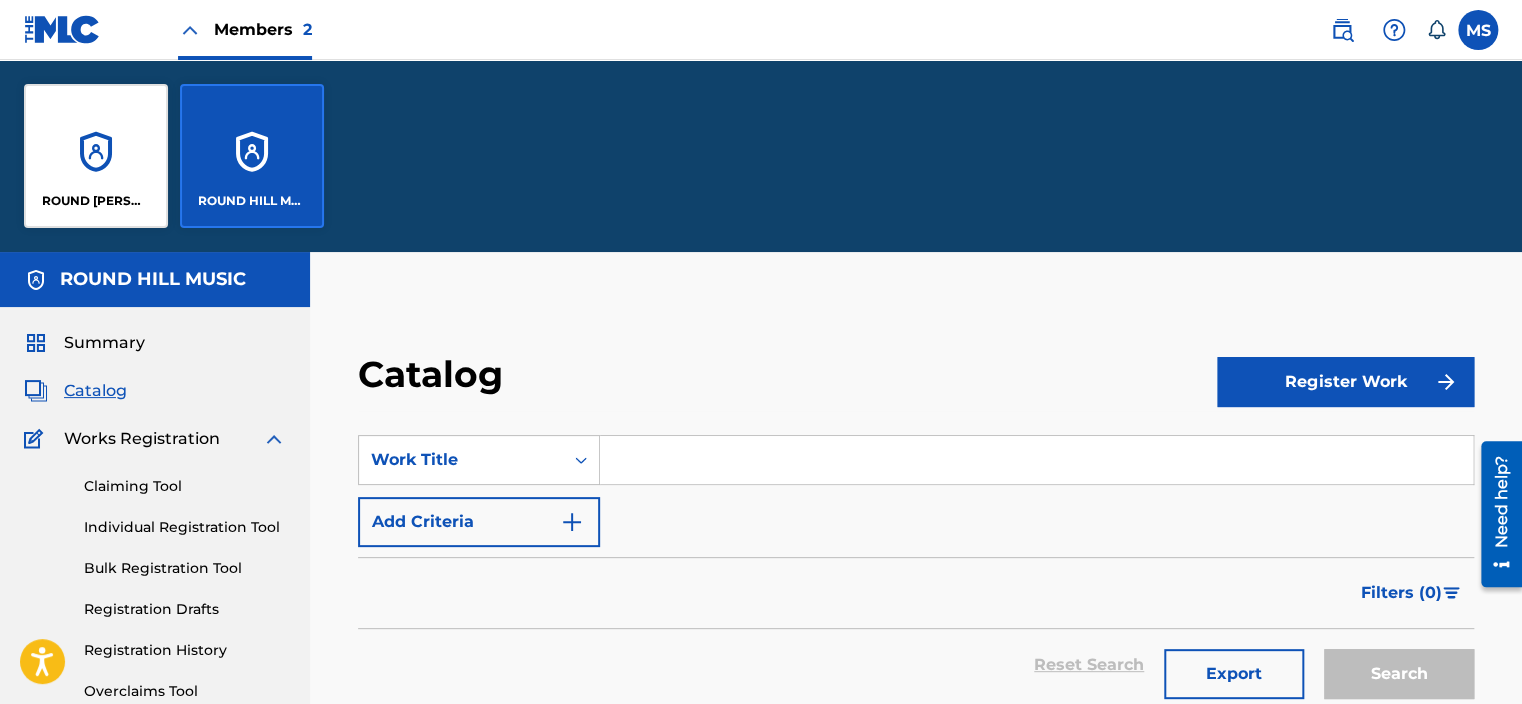 click on "ROUND [PERSON_NAME], LLC" at bounding box center [96, 156] 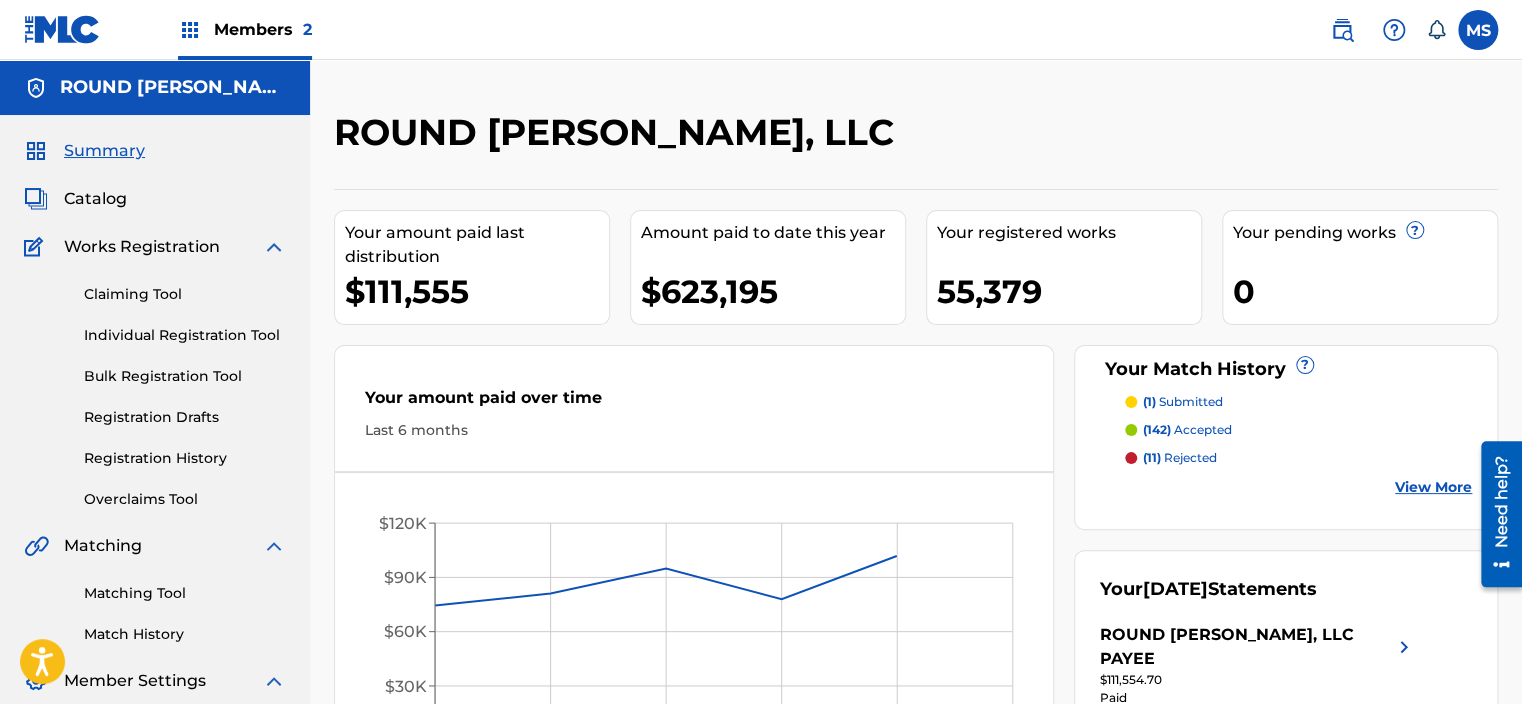 click on "Catalog" at bounding box center [95, 199] 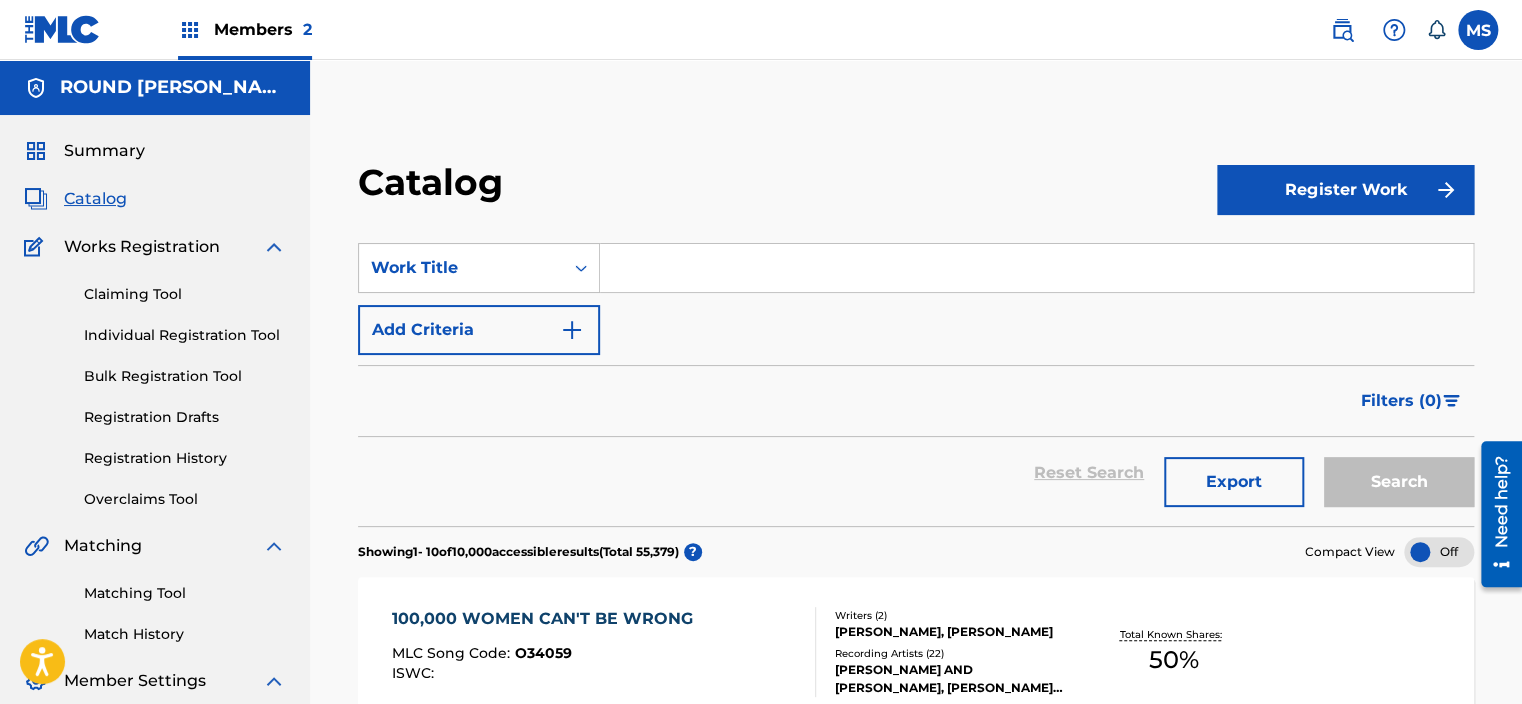 click at bounding box center (1036, 268) 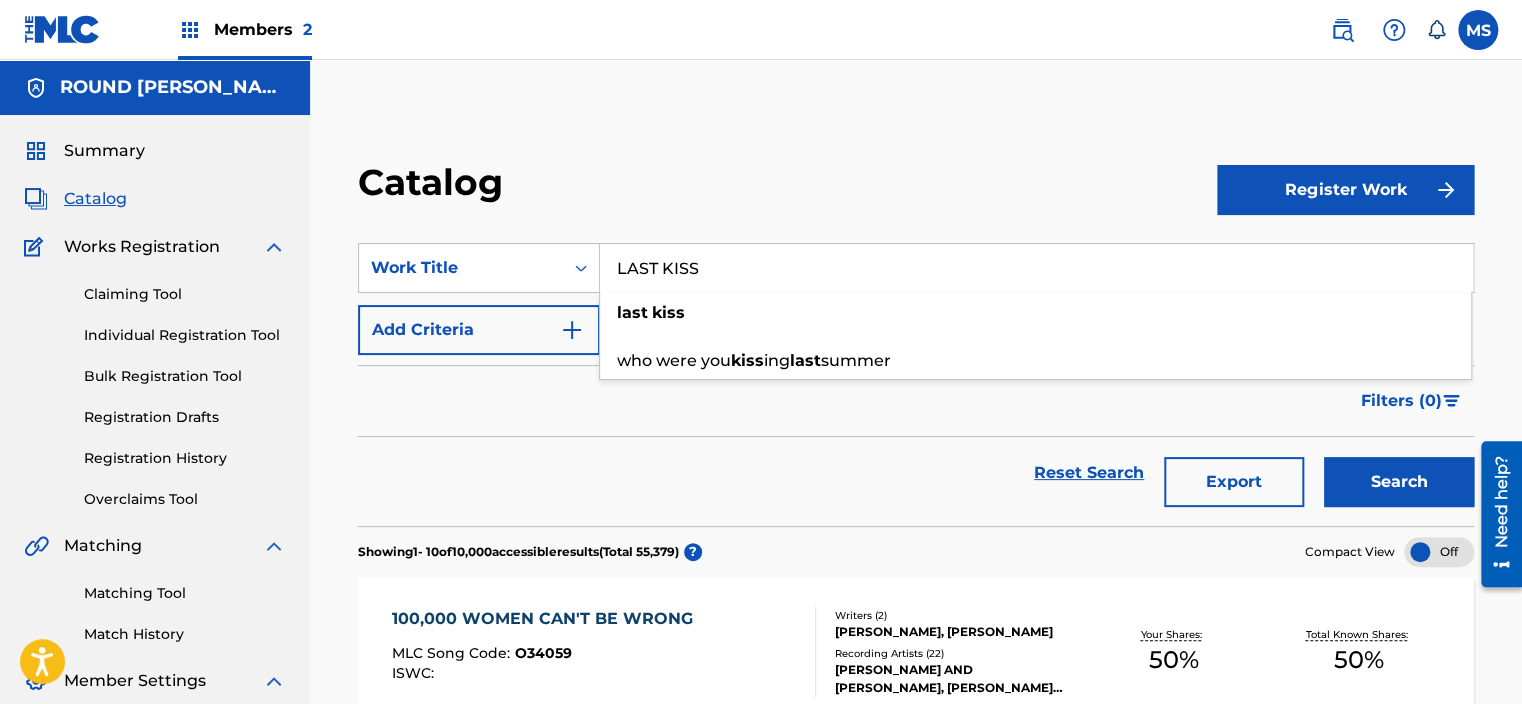 type on "LAST KISS" 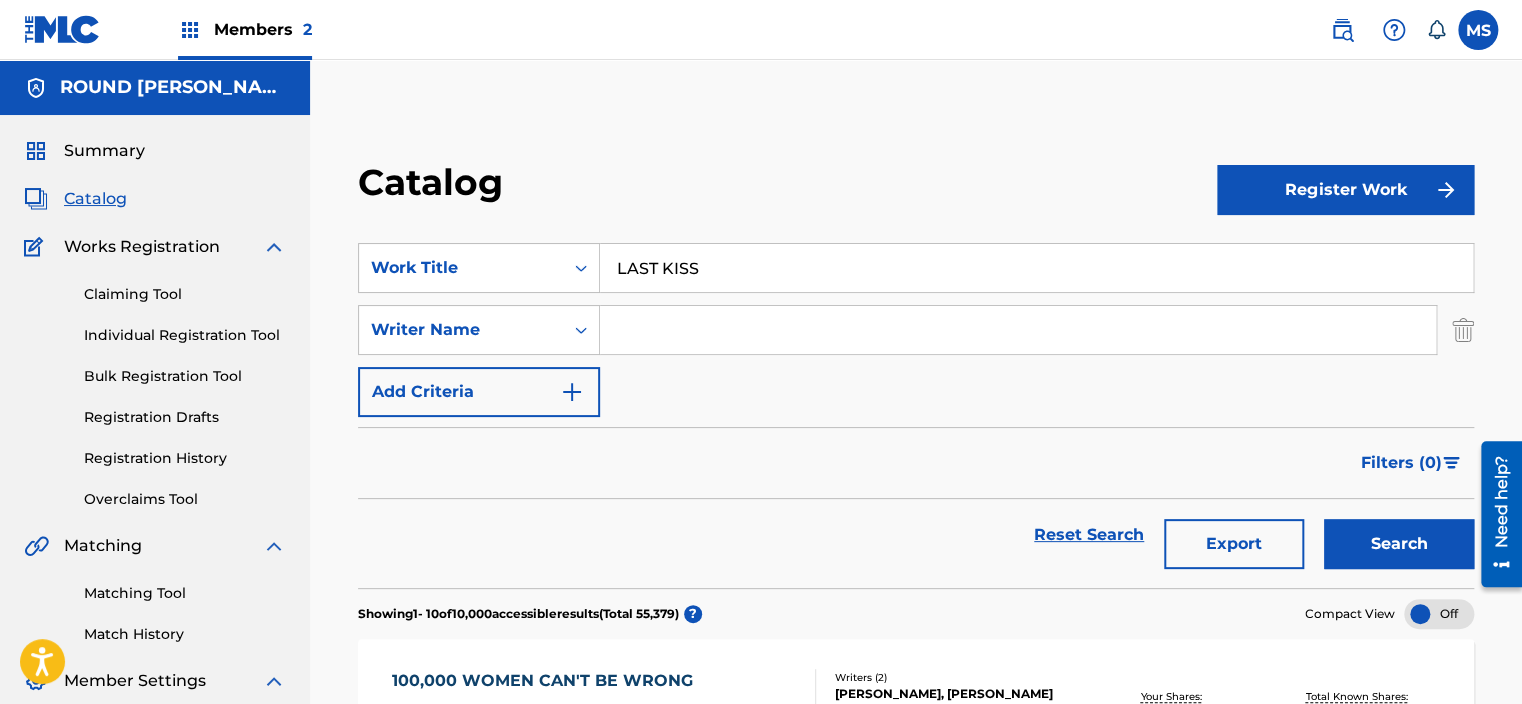 click at bounding box center [1018, 330] 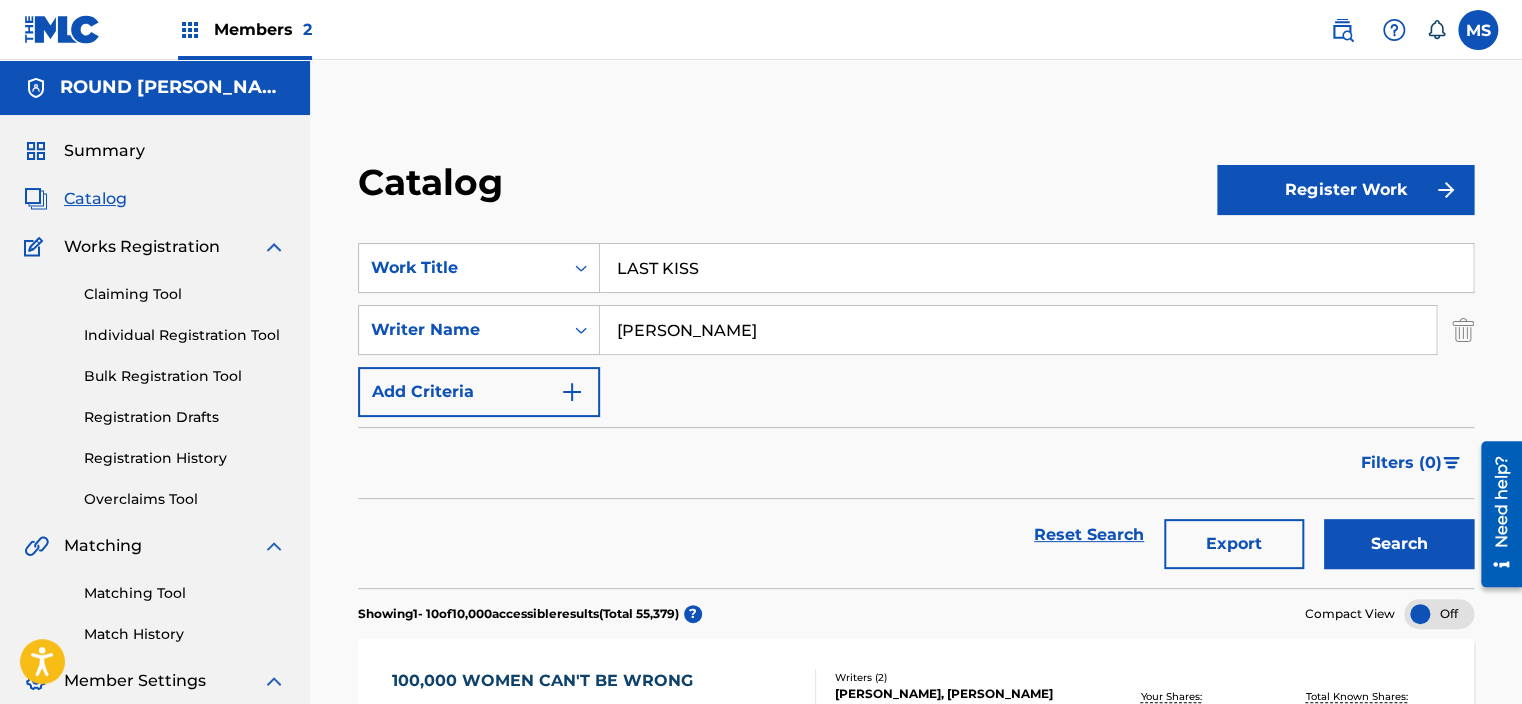 type on "COCHRAN" 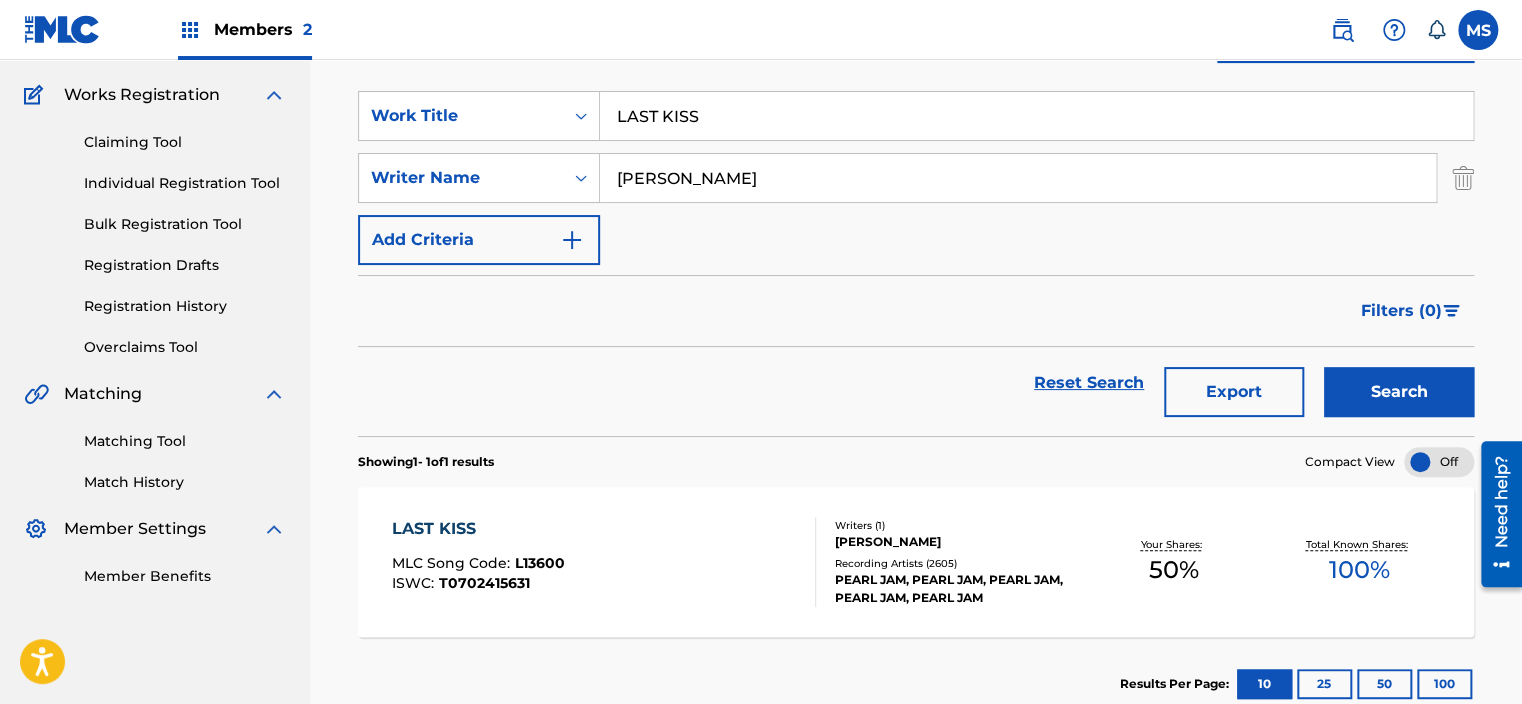 scroll, scrollTop: 274, scrollLeft: 0, axis: vertical 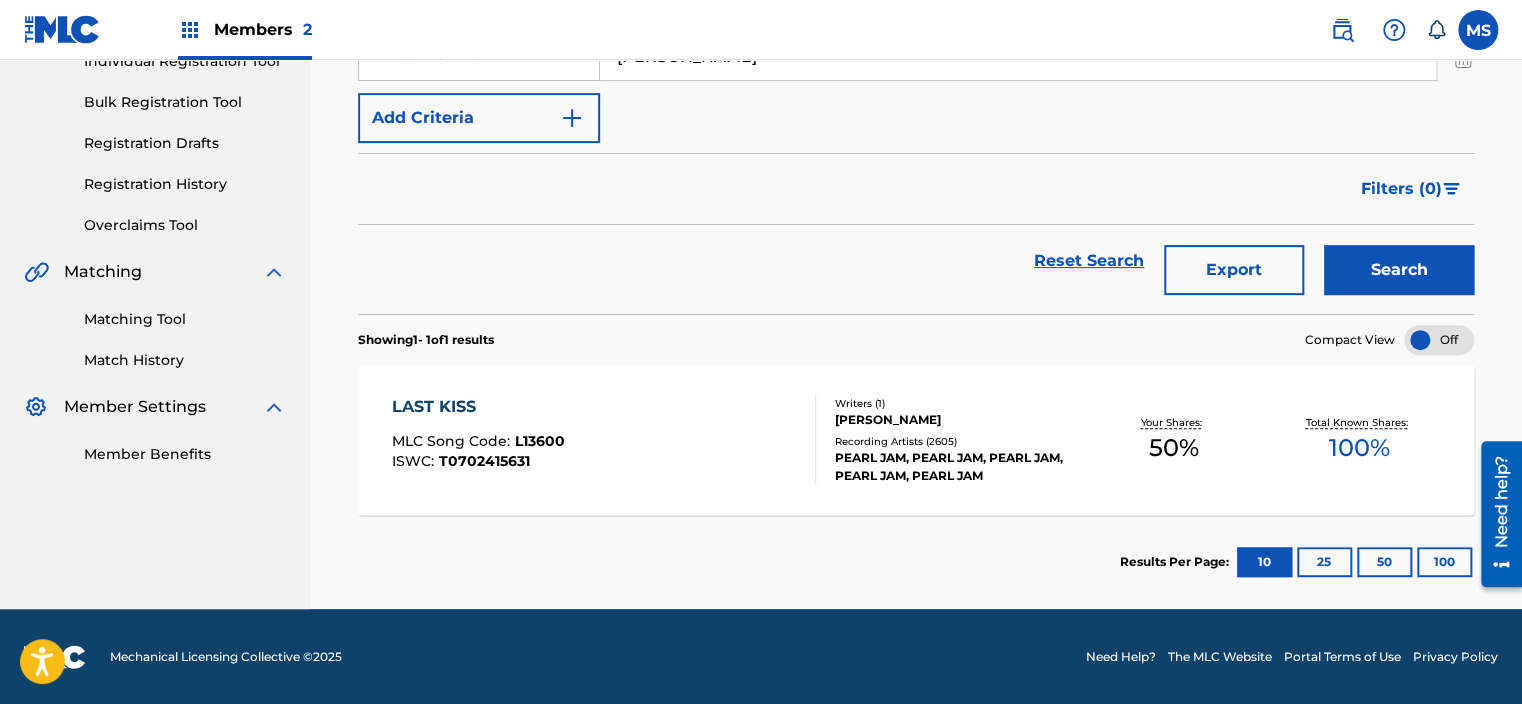 click on "LAST KISS MLC Song Code : L13600 ISWC : T0702415631" at bounding box center [603, 440] 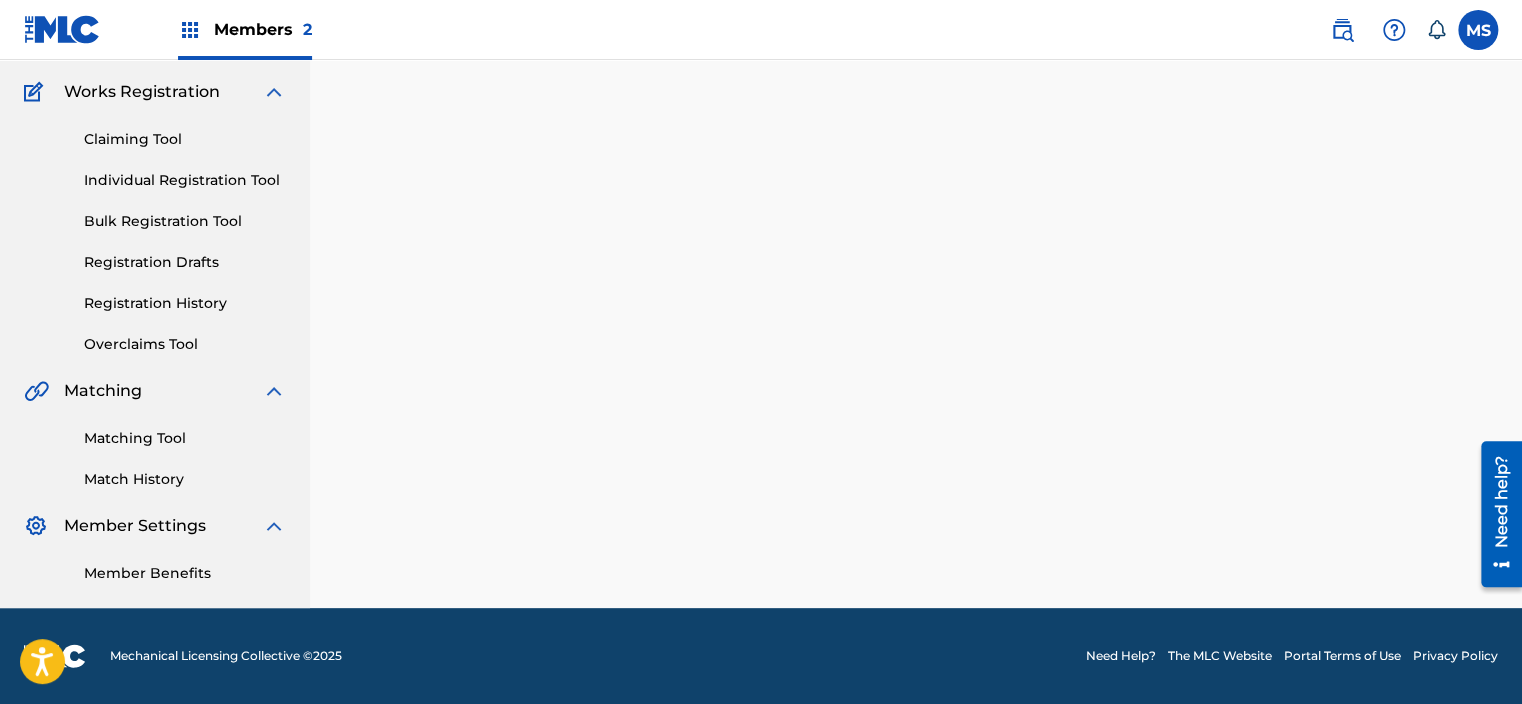 scroll, scrollTop: 0, scrollLeft: 0, axis: both 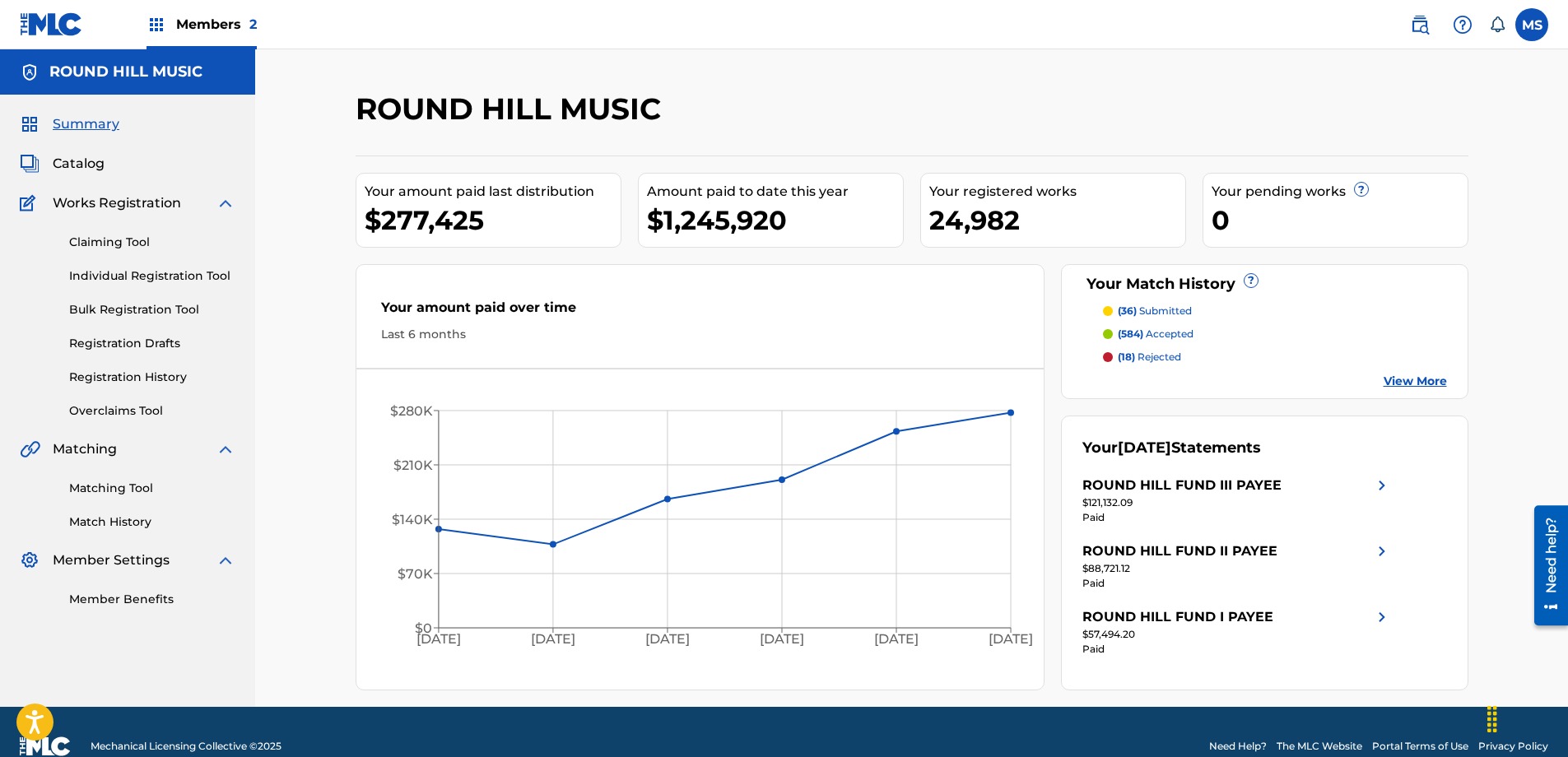 click at bounding box center [1420, 25] 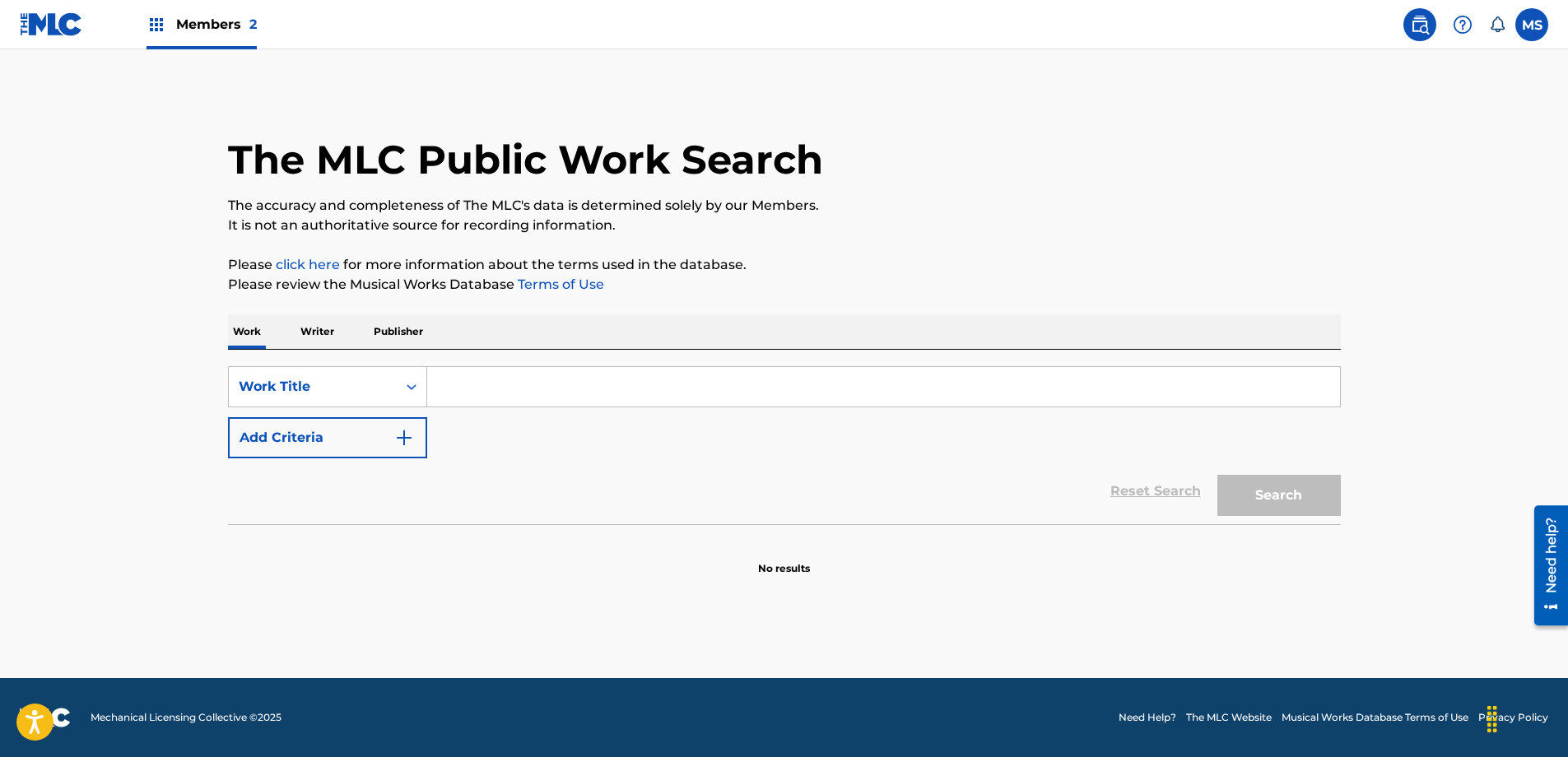 click at bounding box center [883, 387] 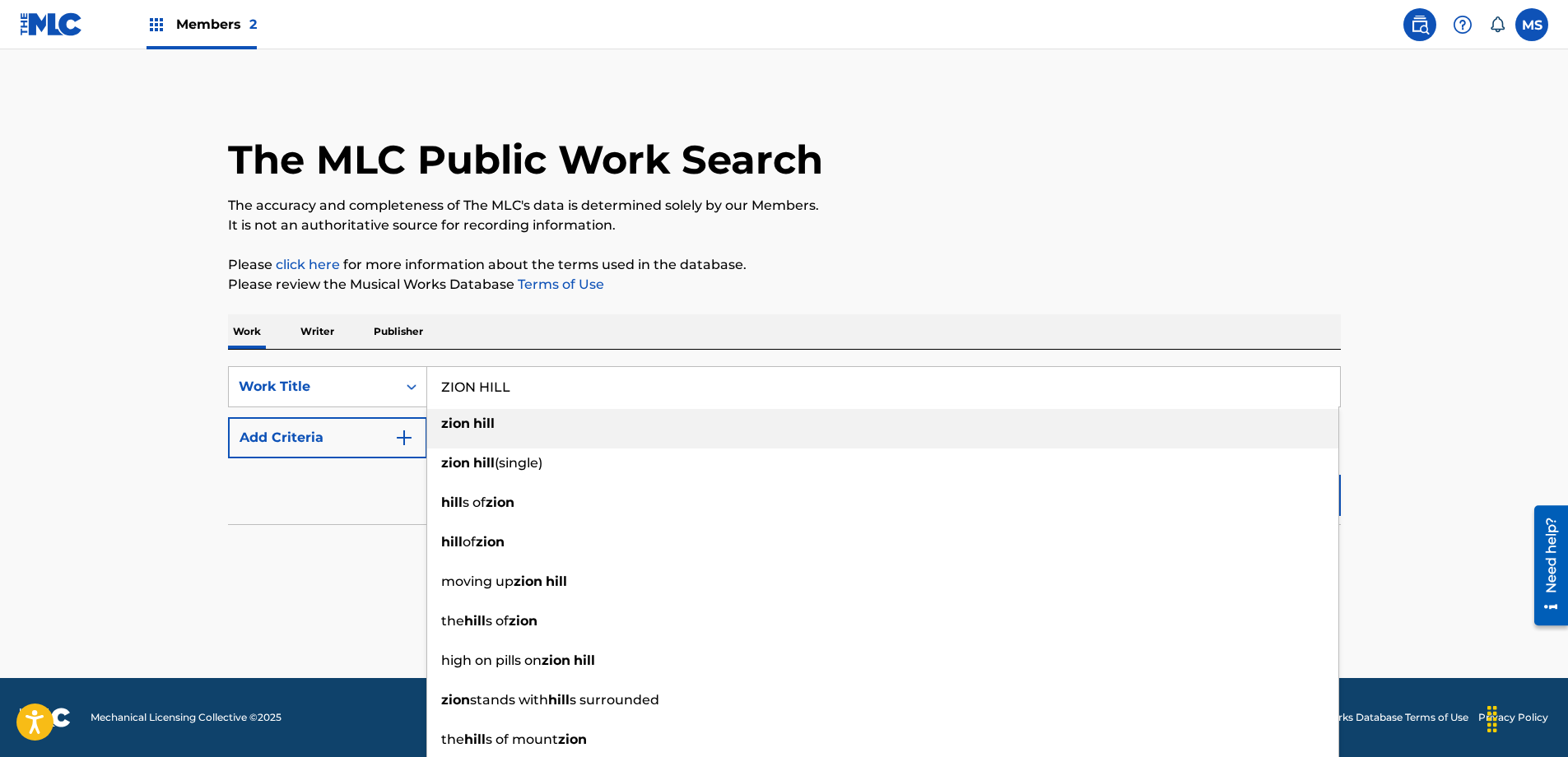 type on "ZION HILL" 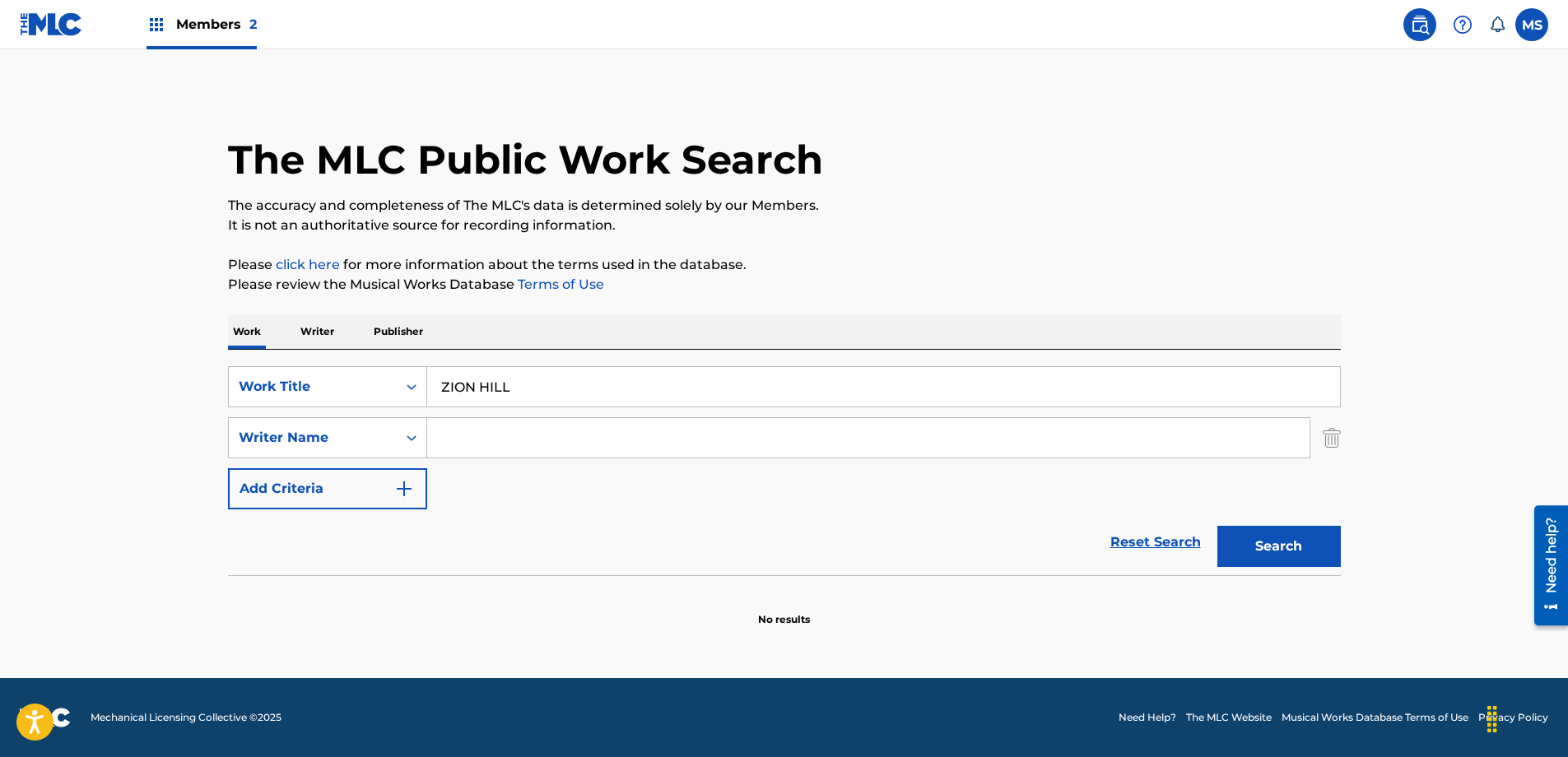 click at bounding box center (868, 438) 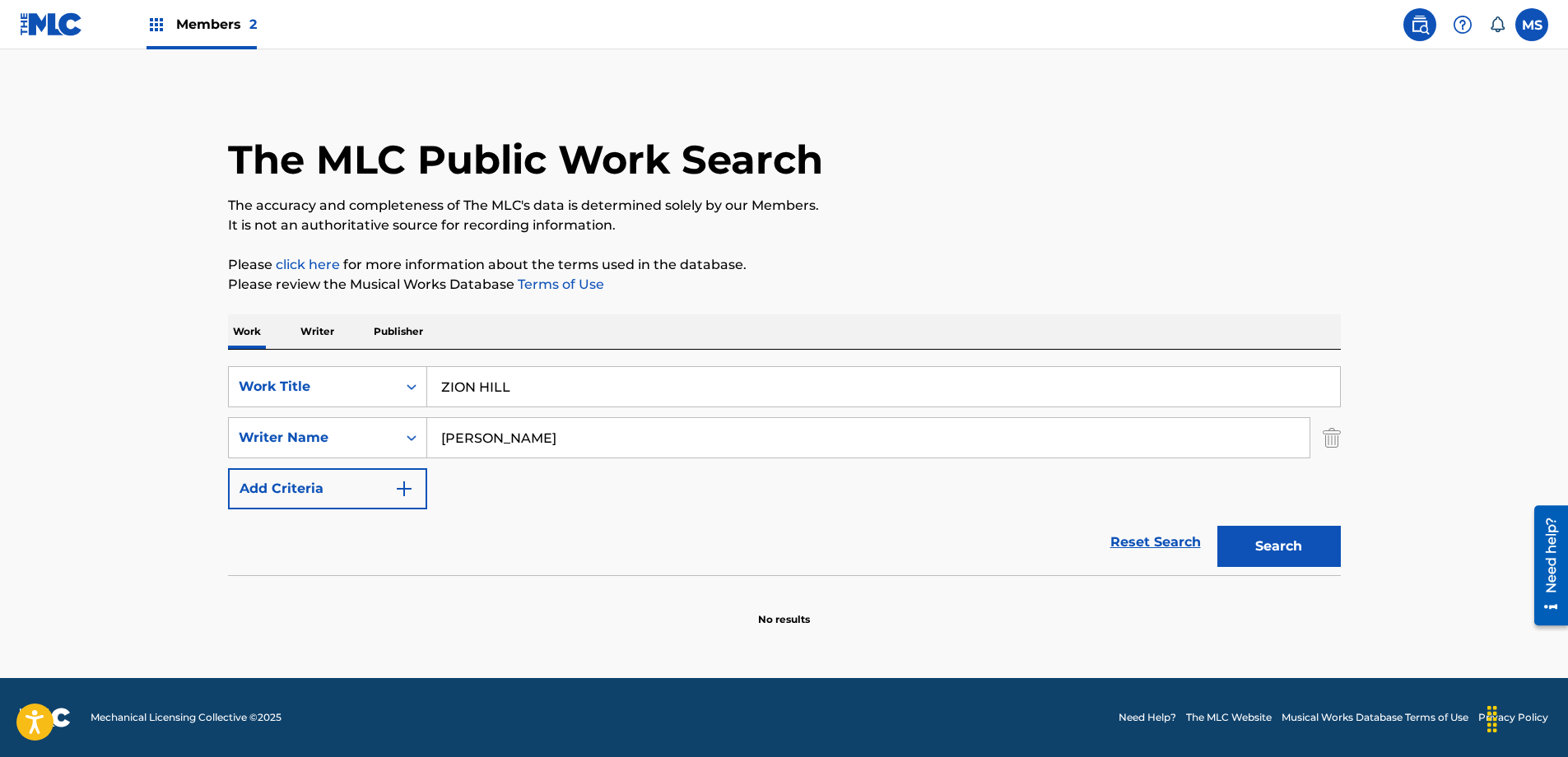 type on "AYLER" 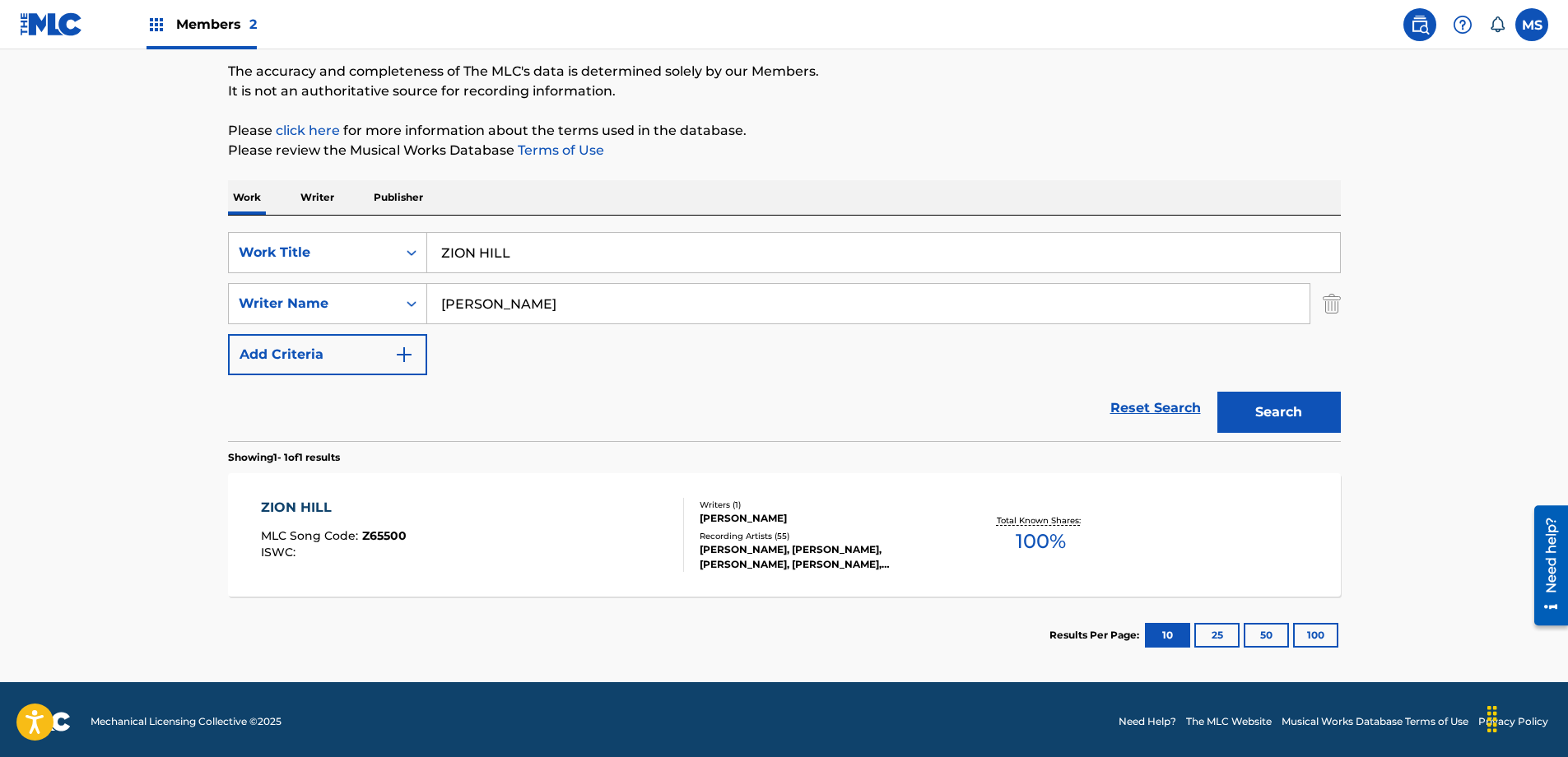 scroll, scrollTop: 138, scrollLeft: 0, axis: vertical 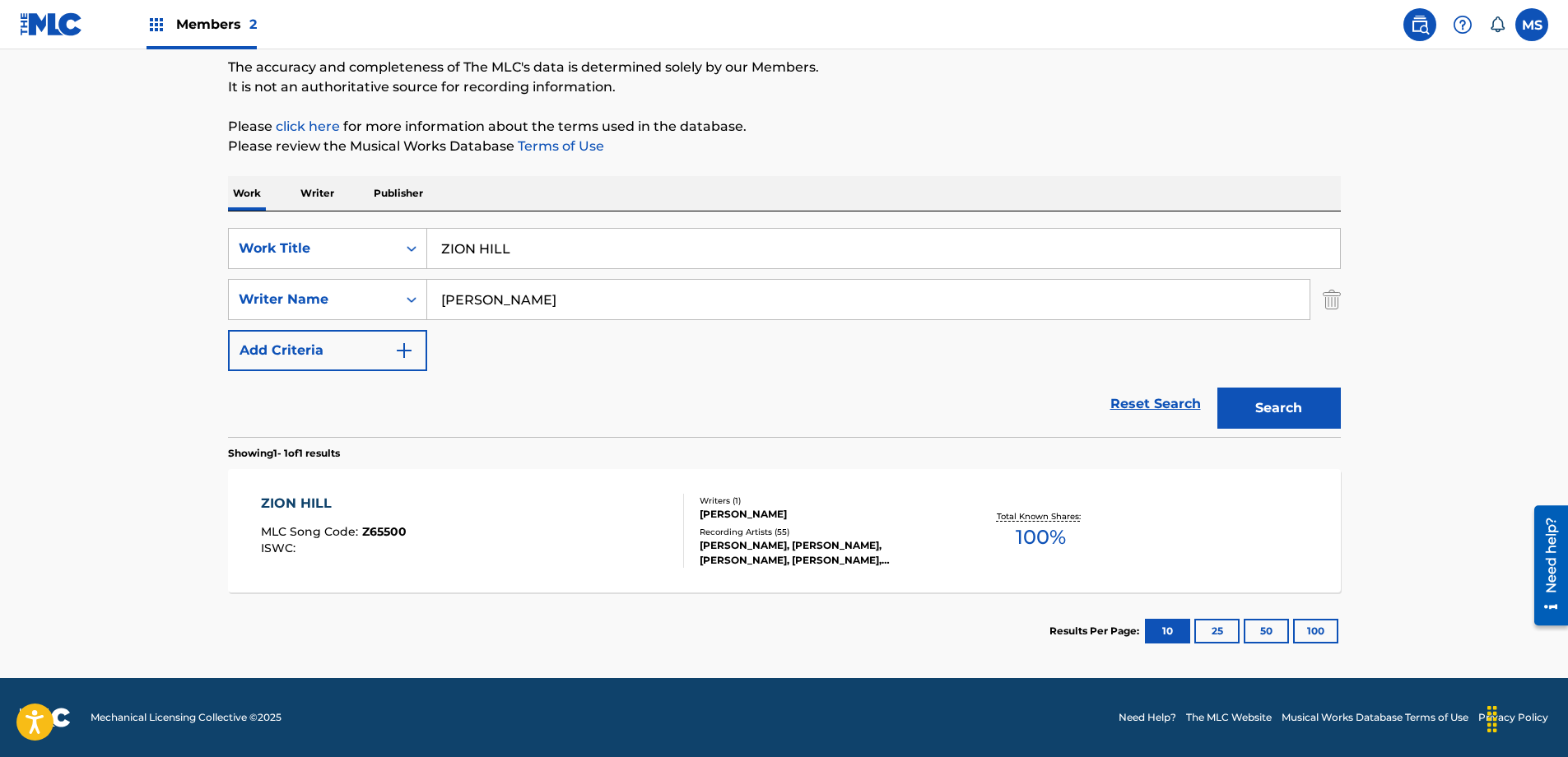 click on "ZION HILL MLC Song Code : Z65500 ISWC :" at bounding box center (472, 531) 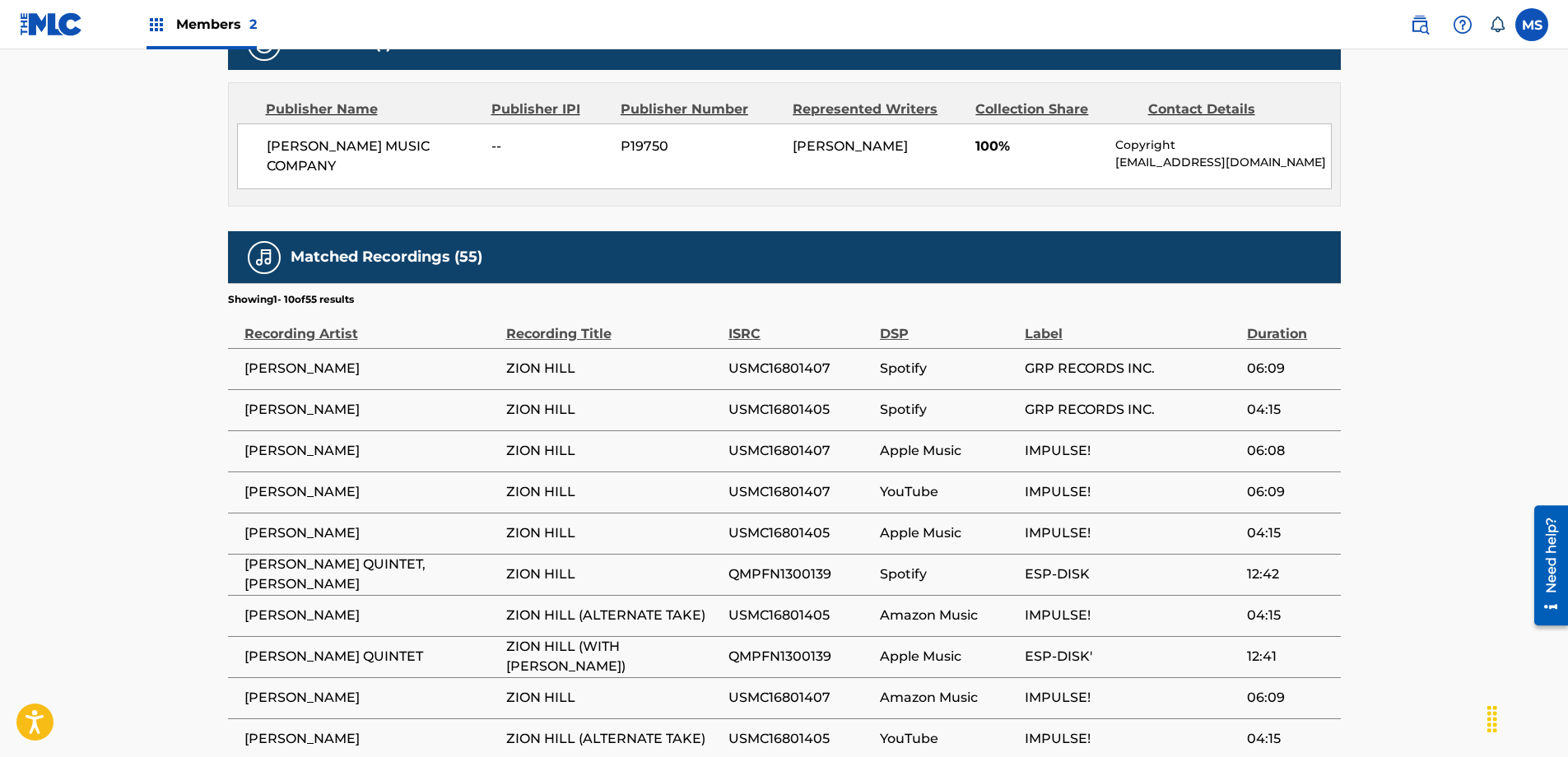scroll, scrollTop: 0, scrollLeft: 0, axis: both 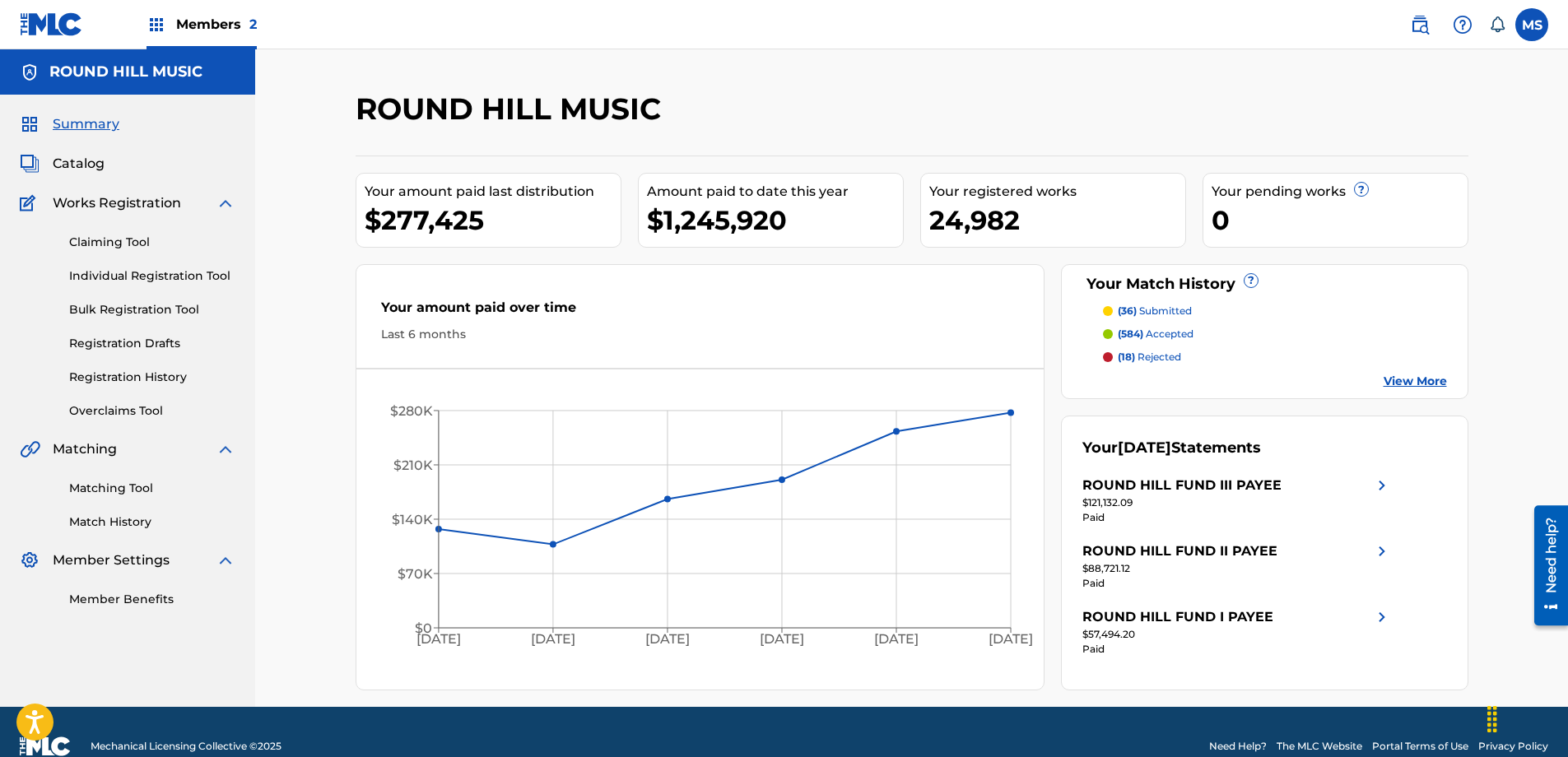 click at bounding box center (1420, 25) 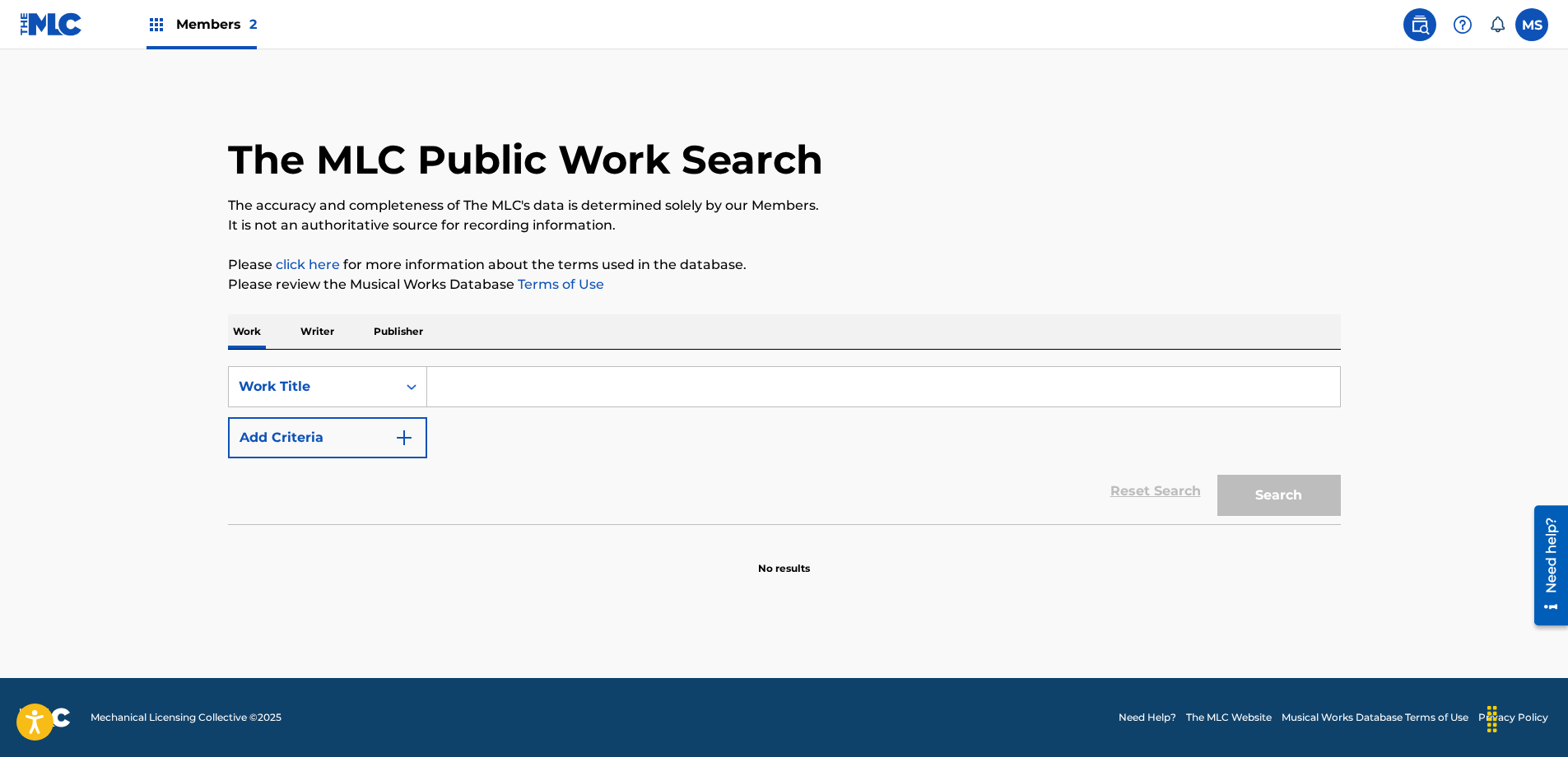 click at bounding box center [883, 387] 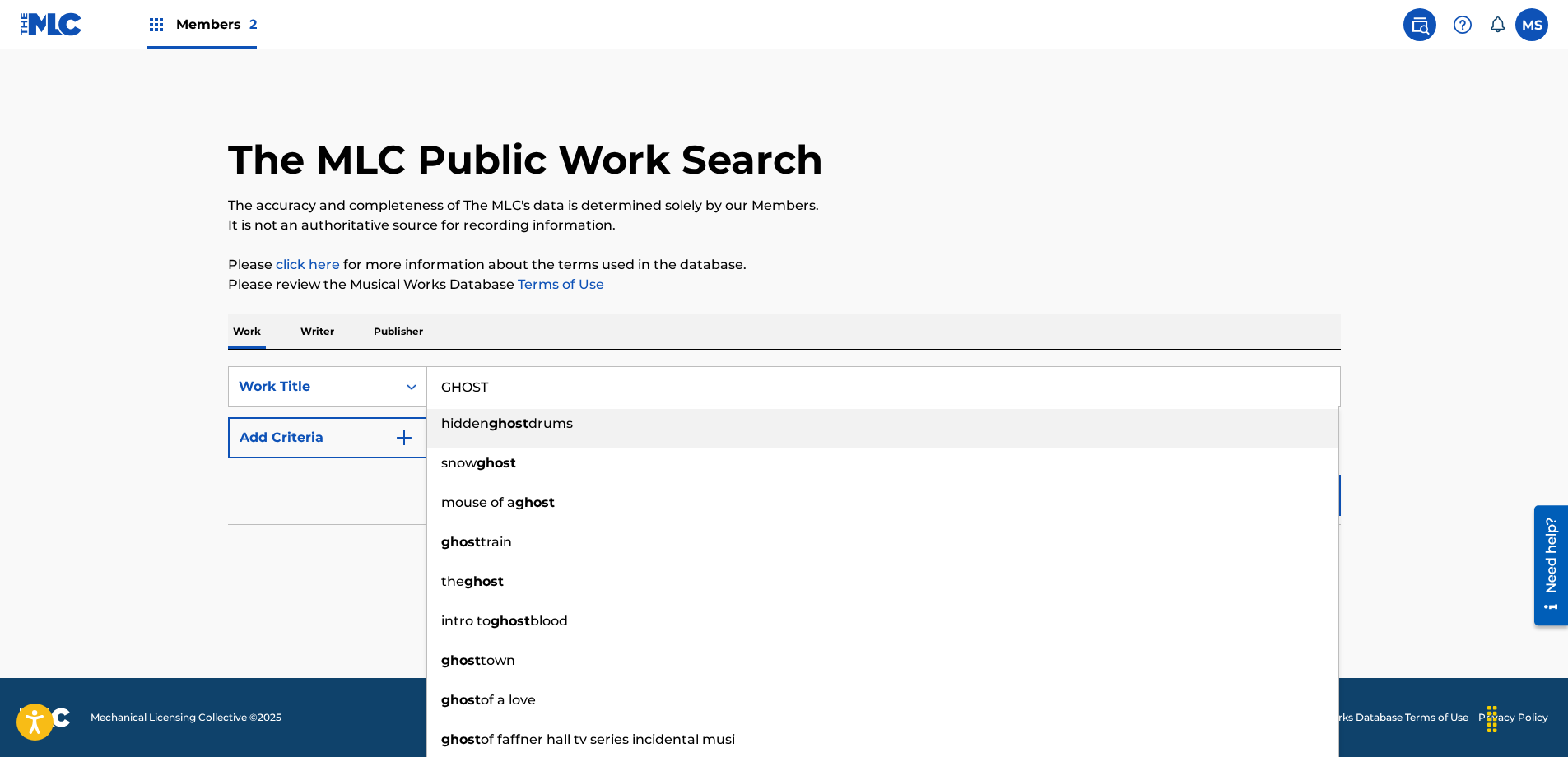 type on "GHOST" 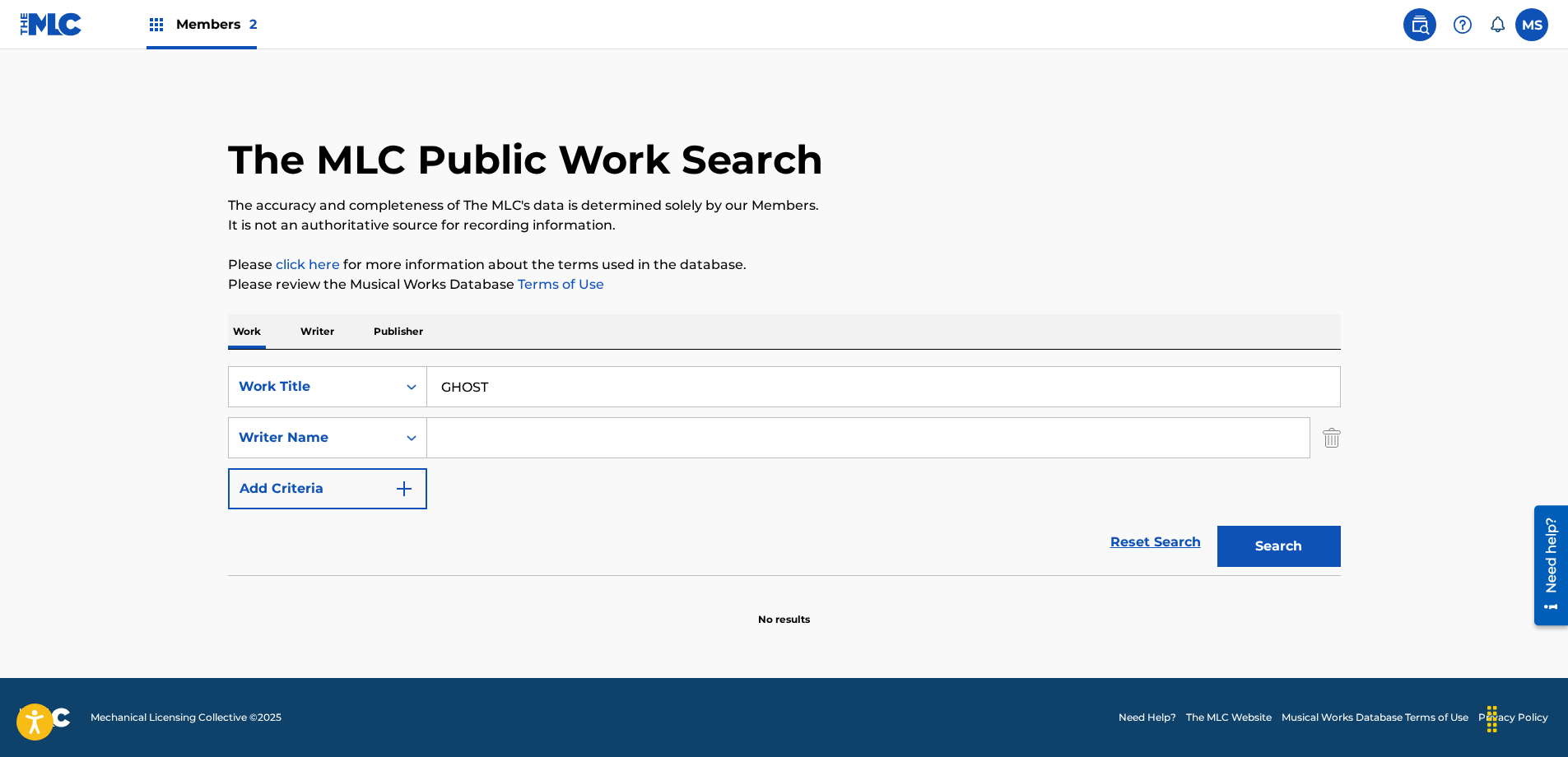 click at bounding box center (868, 438) 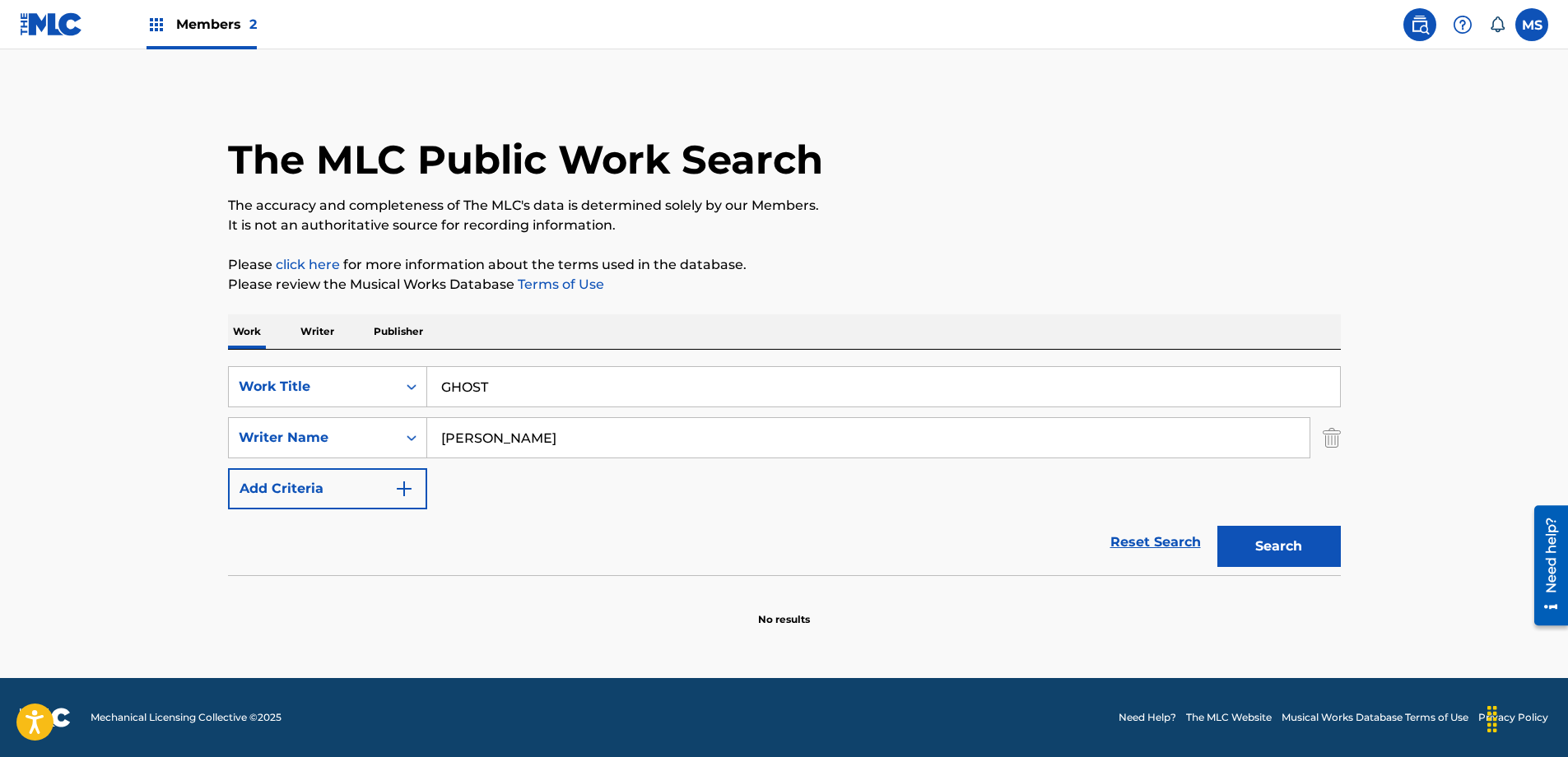 type on "AYLER" 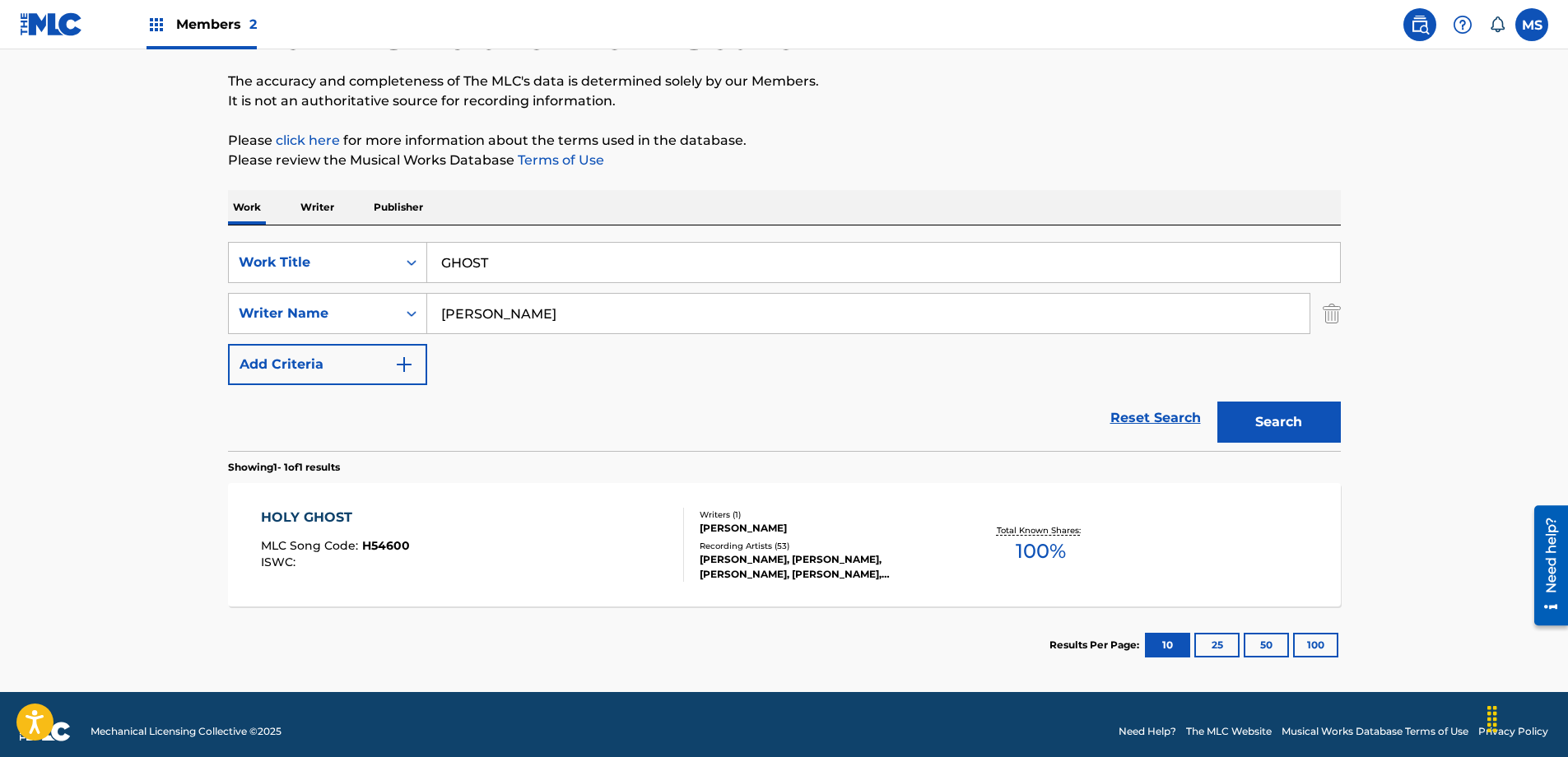 scroll, scrollTop: 127, scrollLeft: 0, axis: vertical 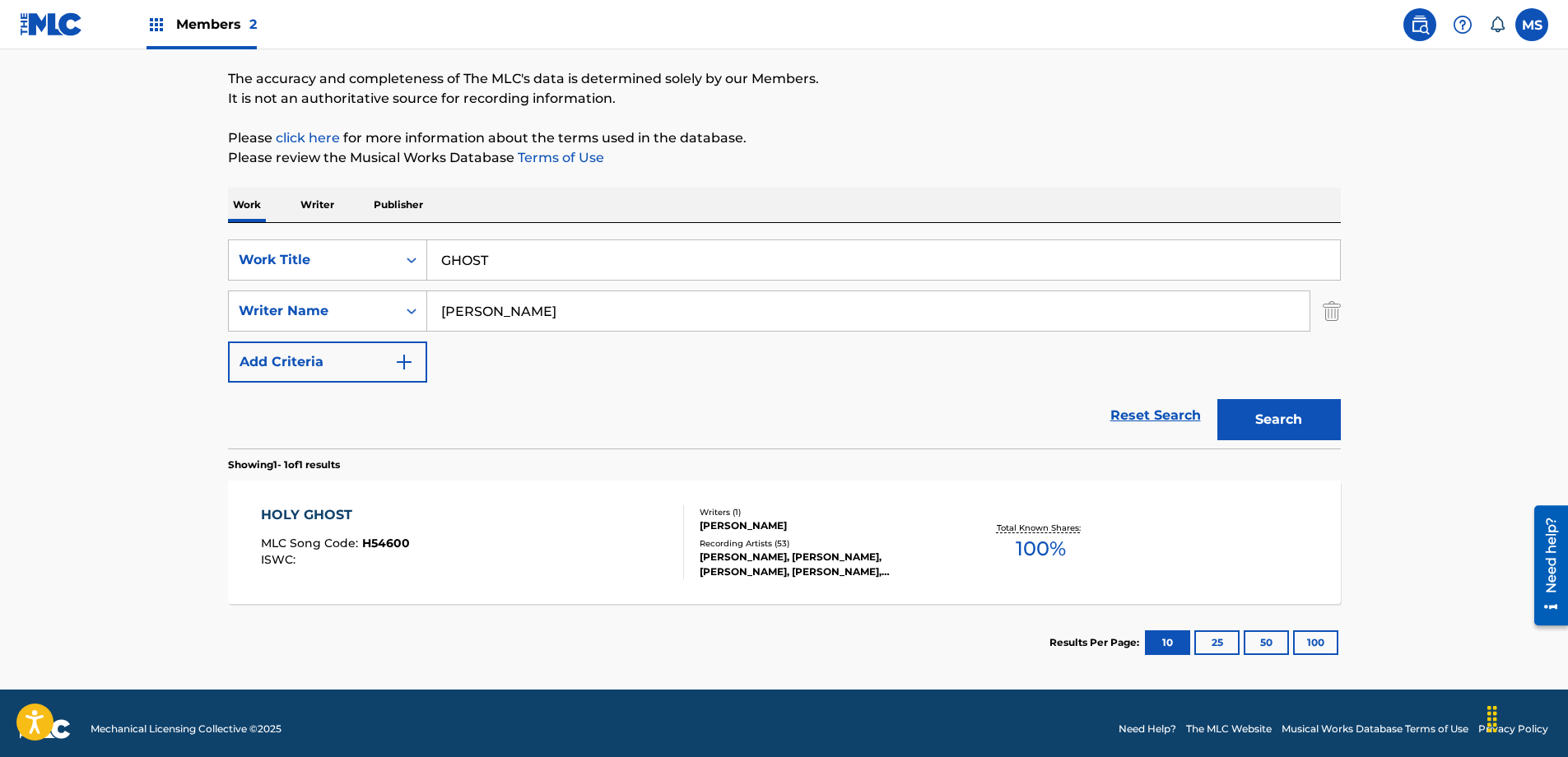 click on "GHOST" at bounding box center (883, 260) 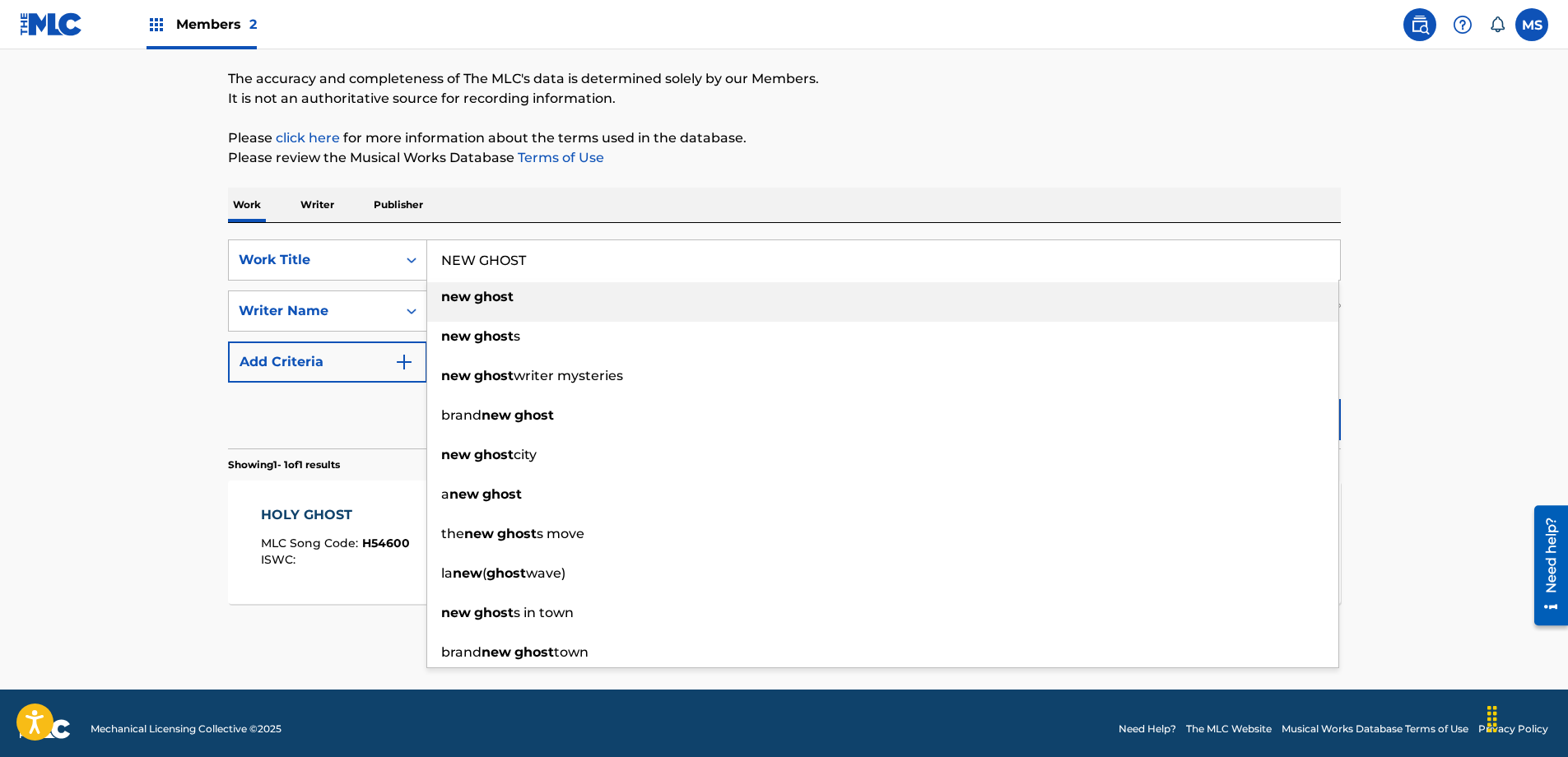 click on "NEW GHOST" at bounding box center (883, 260) 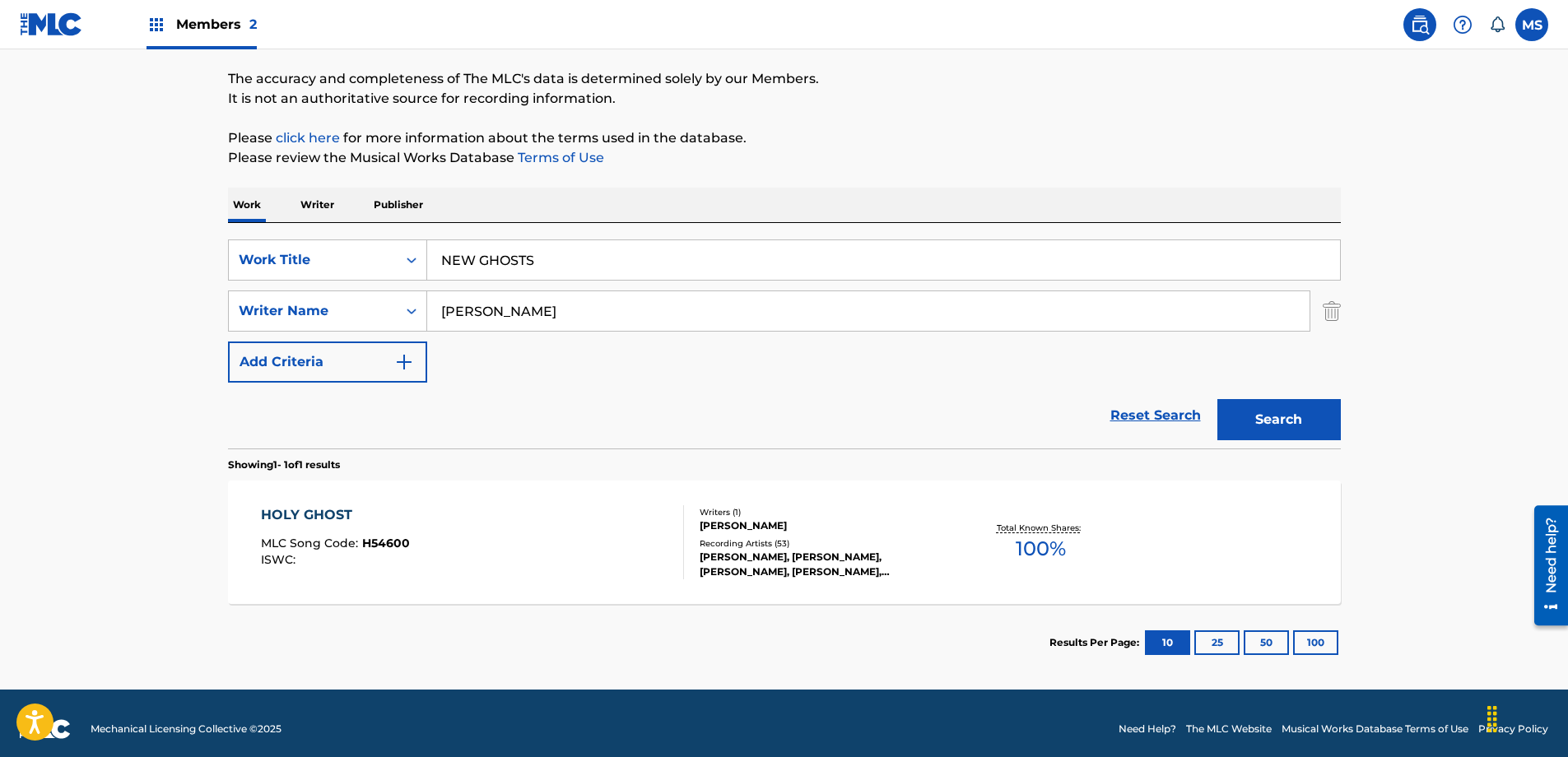 drag, startPoint x: 1428, startPoint y: 309, endPoint x: 1310, endPoint y: 383, distance: 139.28388 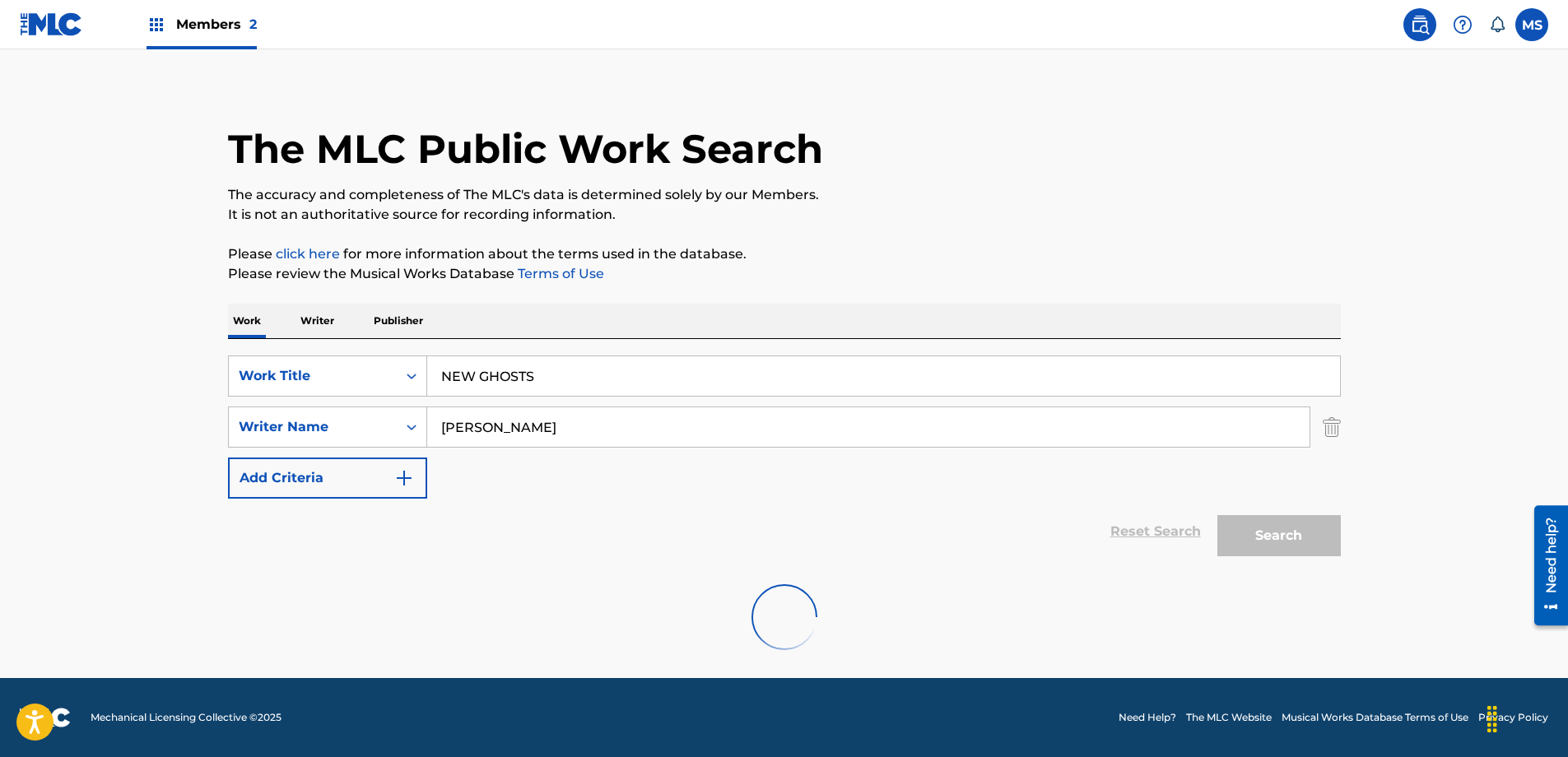 scroll, scrollTop: 127, scrollLeft: 0, axis: vertical 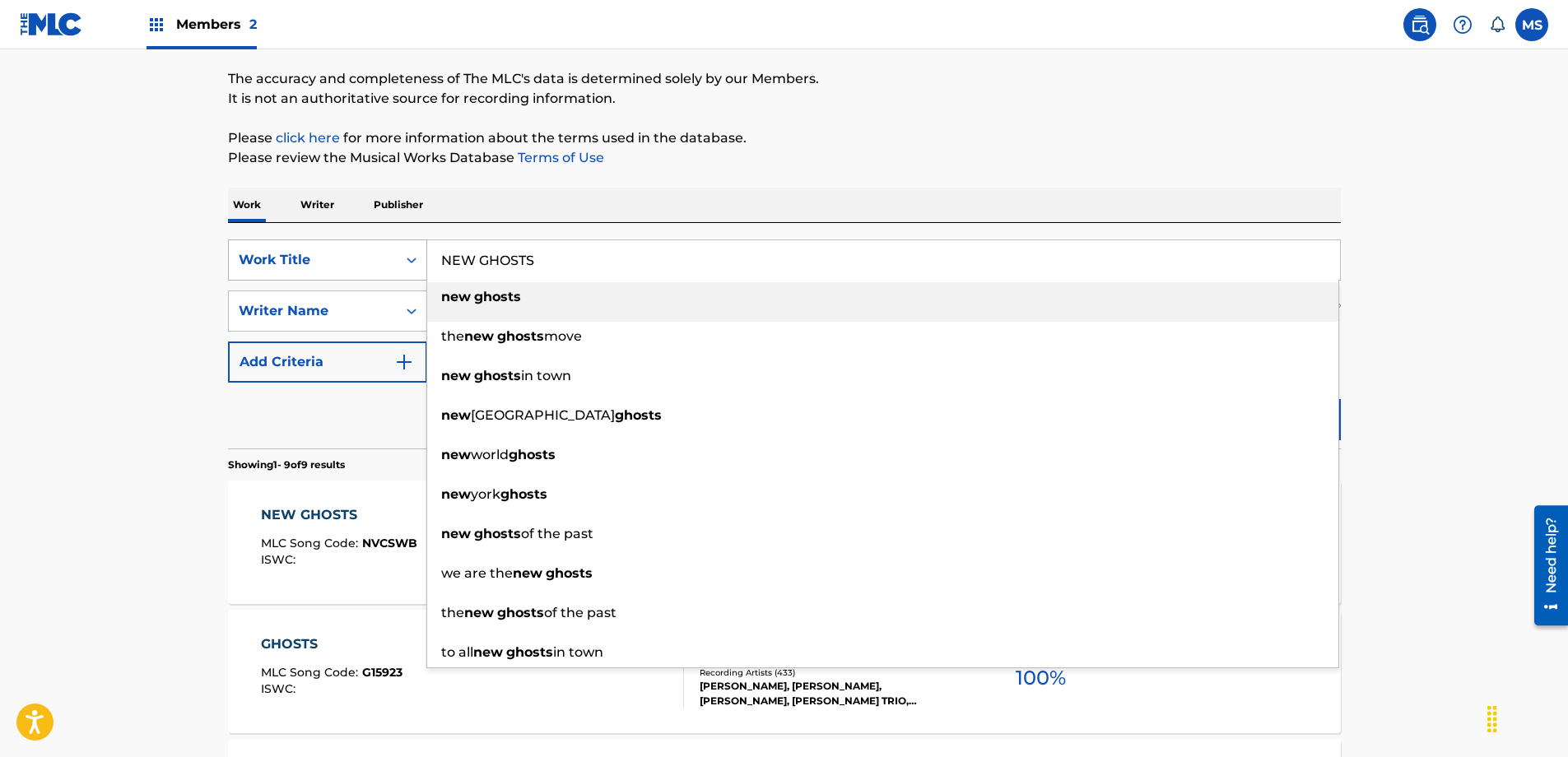 drag, startPoint x: 477, startPoint y: 262, endPoint x: 398, endPoint y: 261, distance: 79.00633 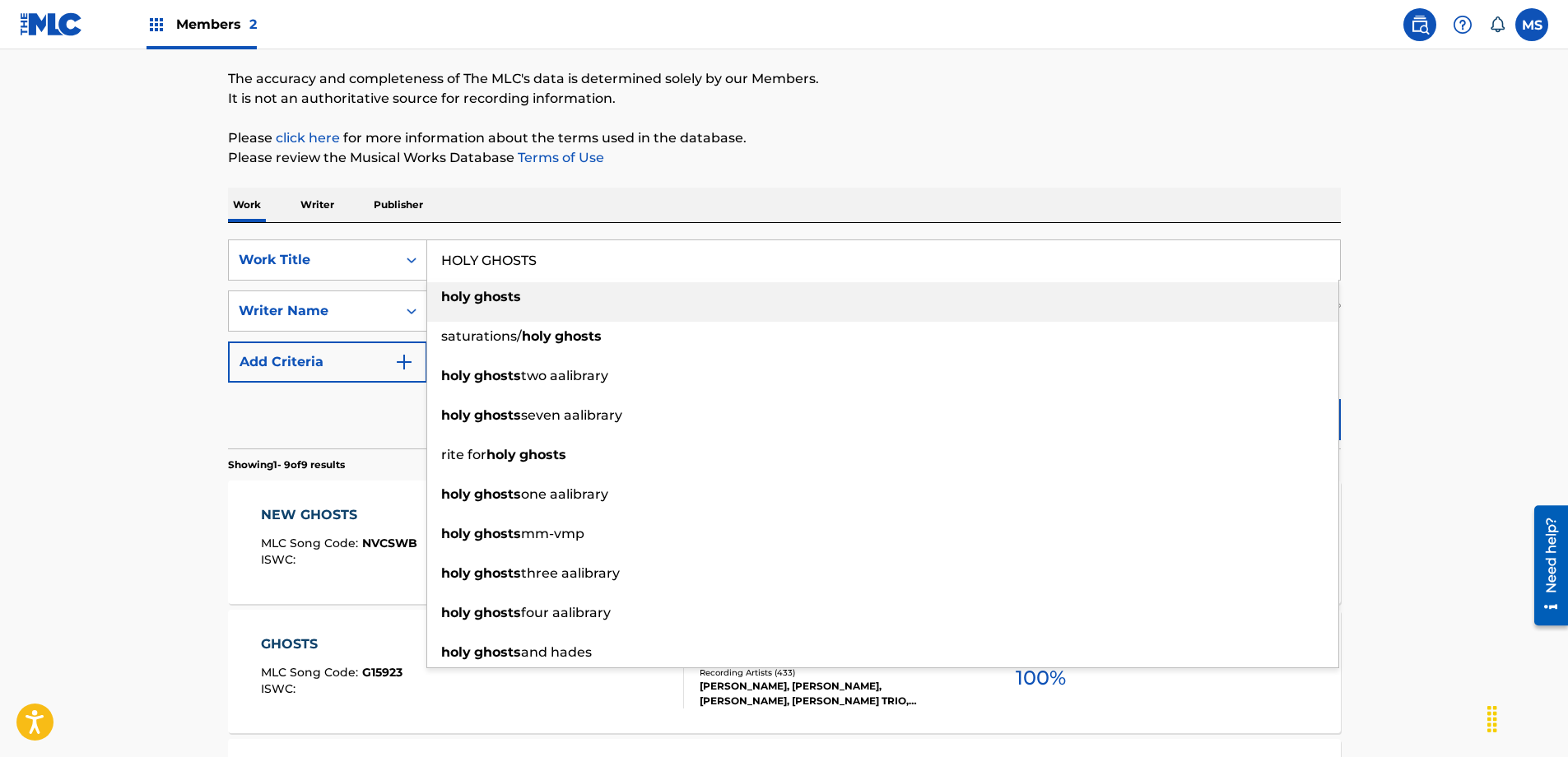 click on "HOLY GHOSTS" at bounding box center (883, 260) 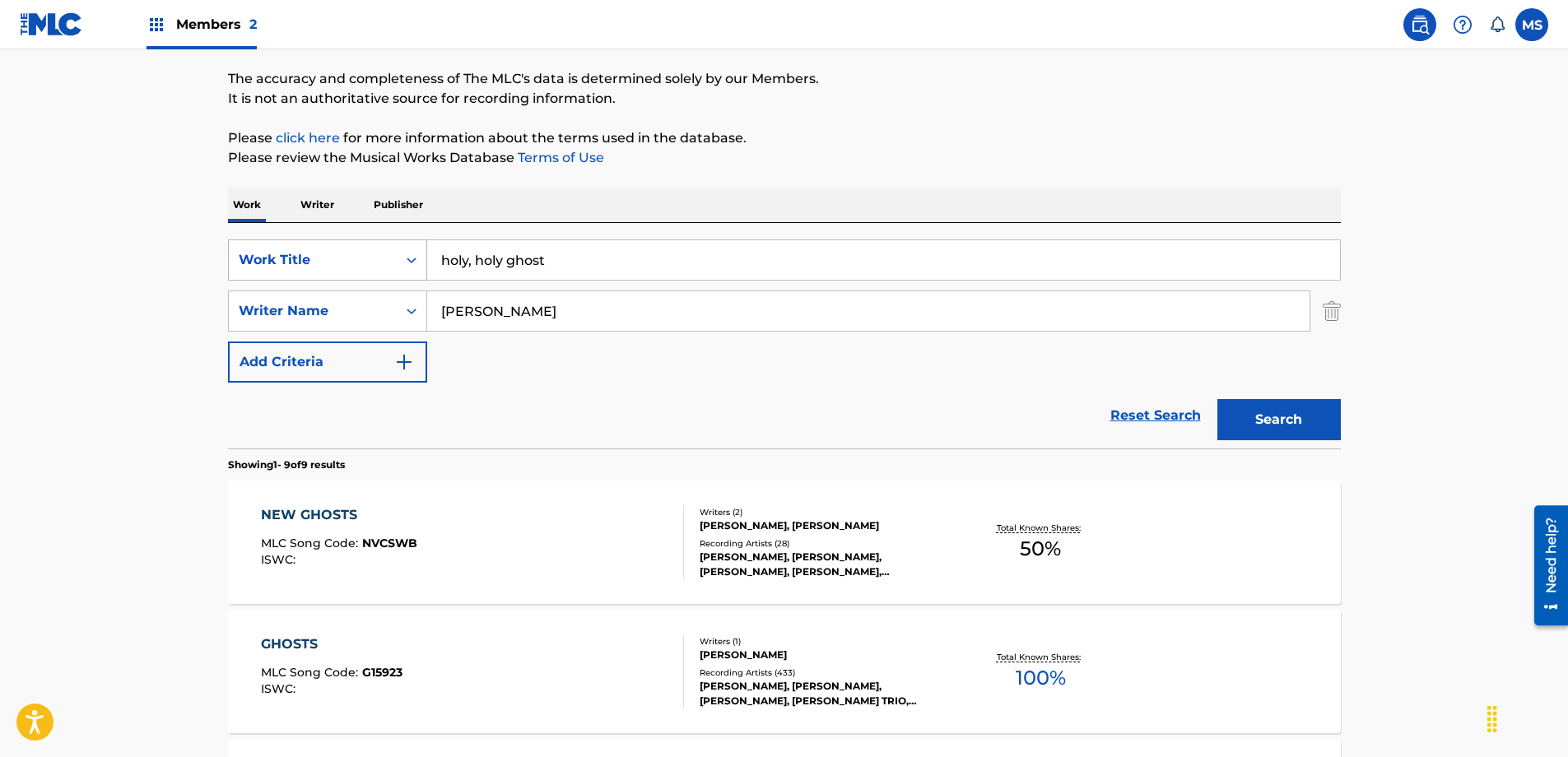 drag, startPoint x: 577, startPoint y: 262, endPoint x: 397, endPoint y: 256, distance: 180.09997 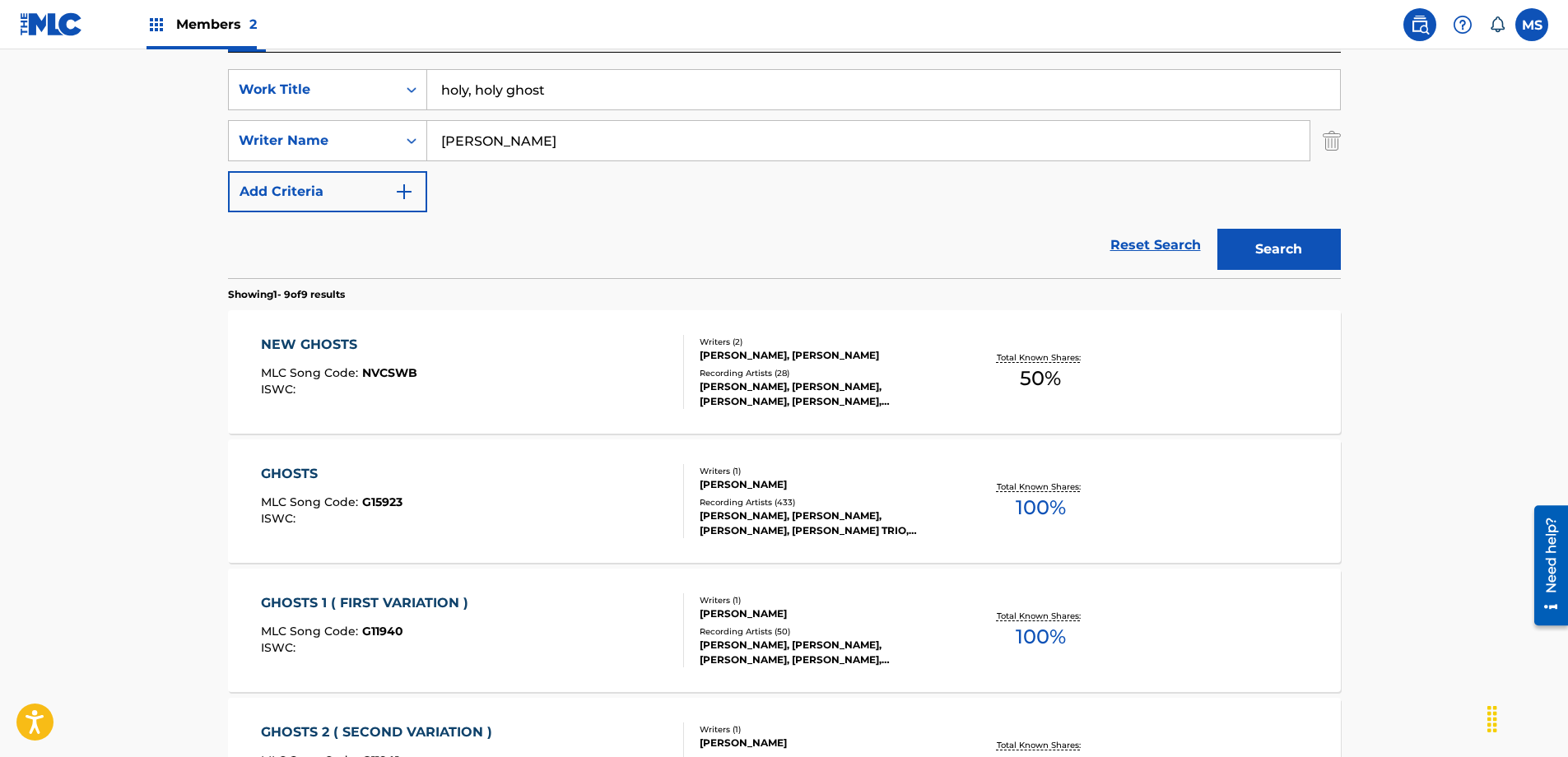 scroll, scrollTop: 300, scrollLeft: 0, axis: vertical 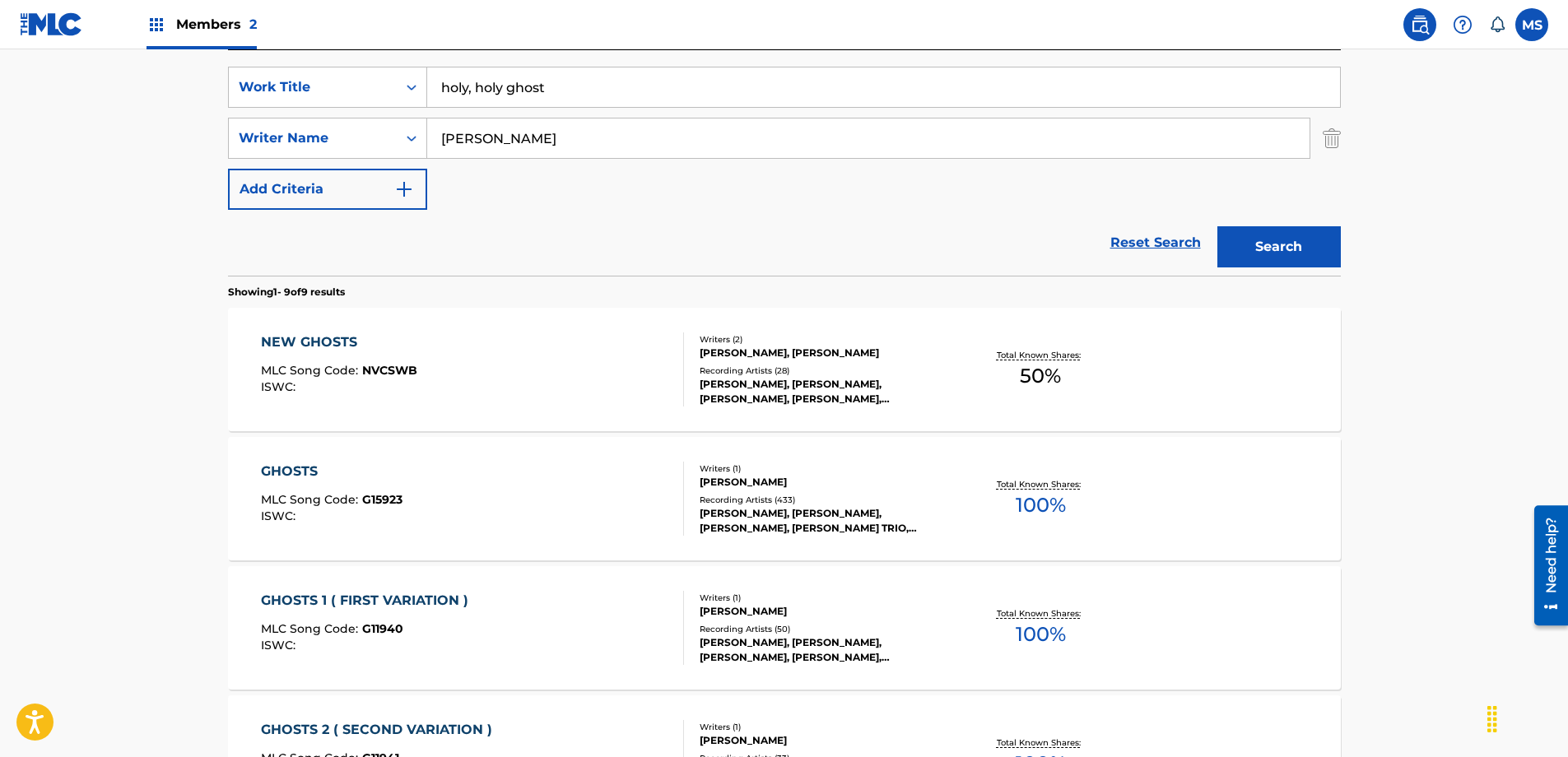 type on "holy, holy ghost" 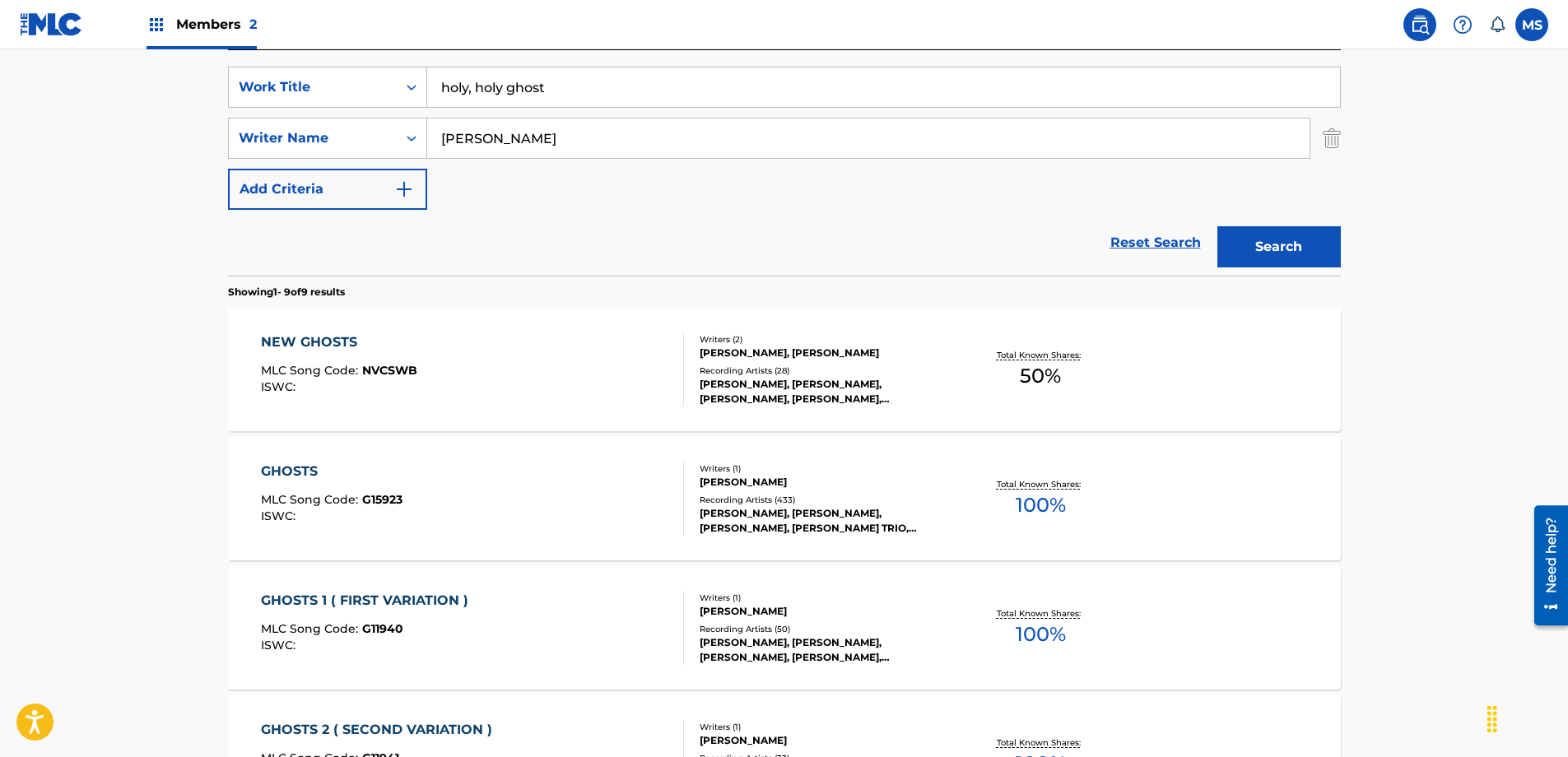 click on "GHOSTS MLC Song Code : G15923 ISWC :" at bounding box center (332, 499) 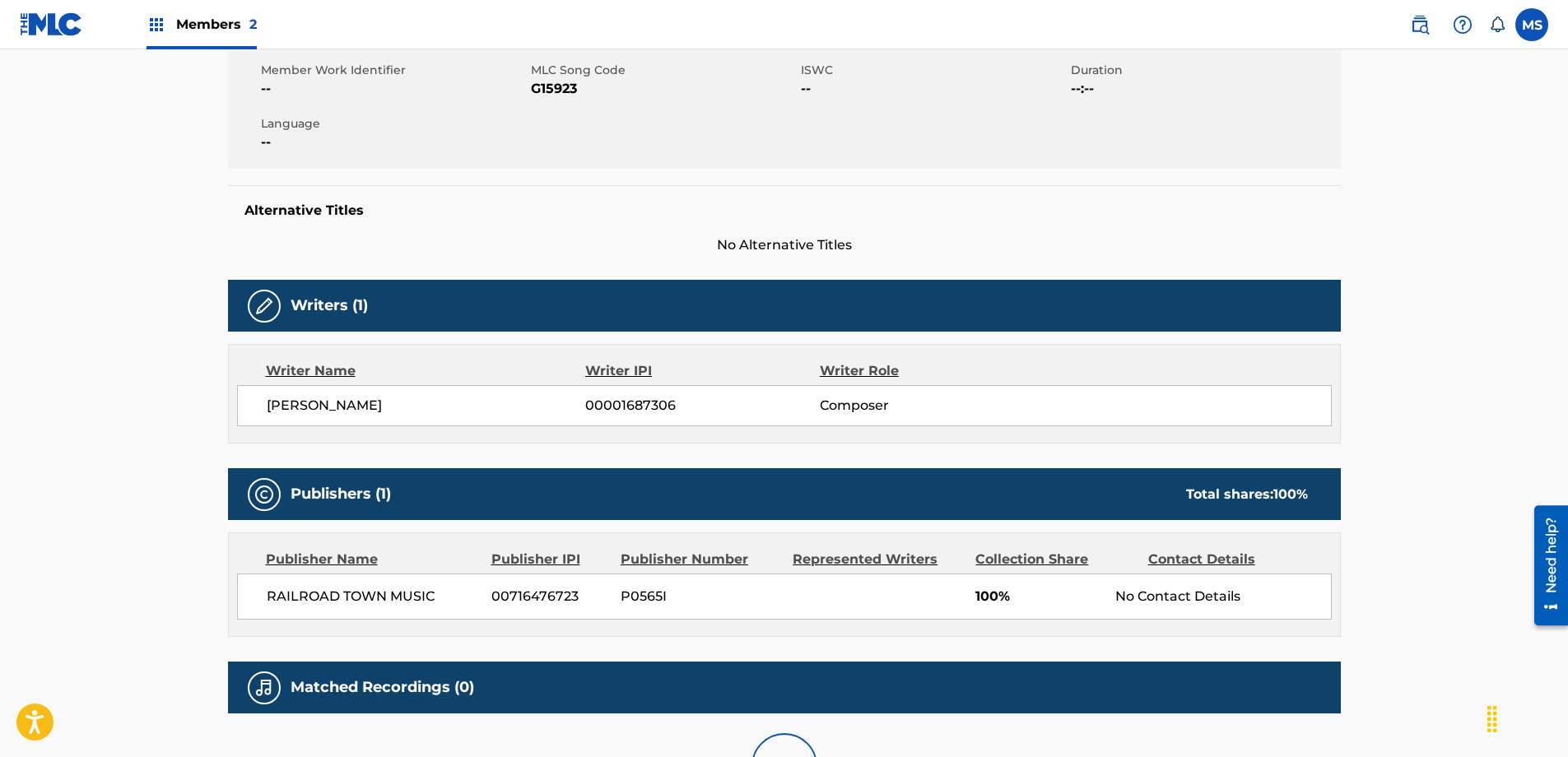 scroll, scrollTop: 0, scrollLeft: 0, axis: both 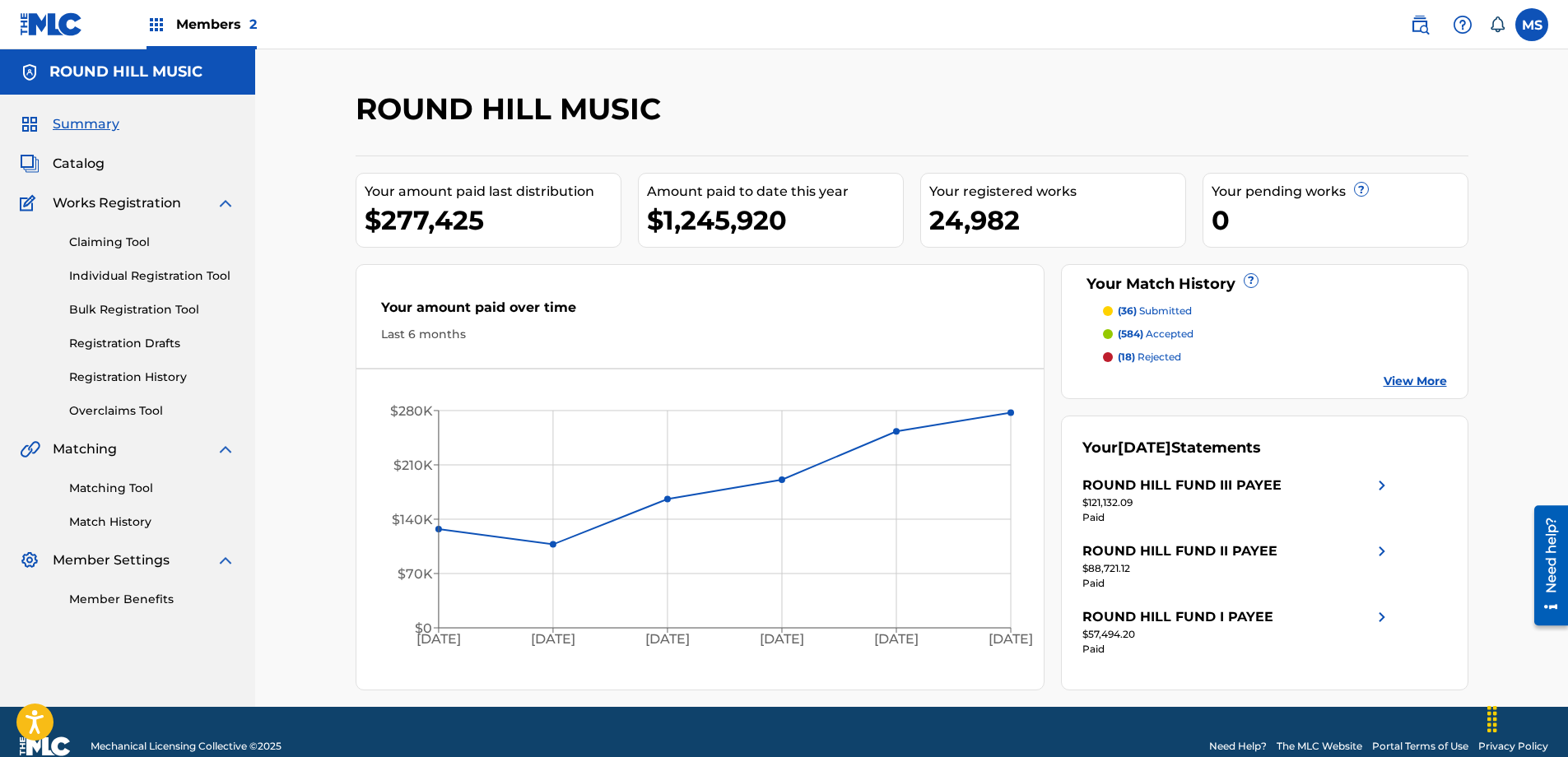 click at bounding box center [1420, 25] 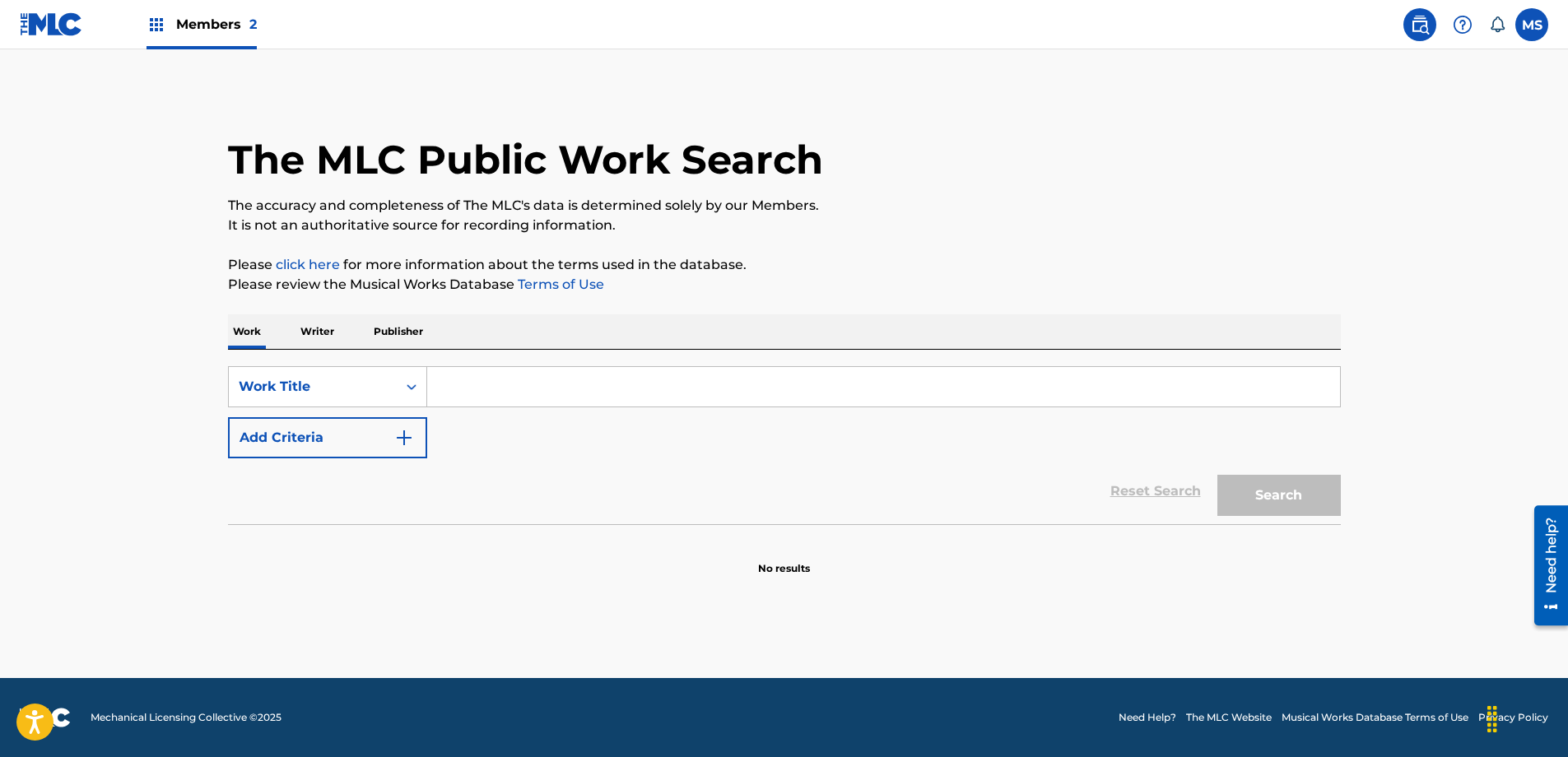 click at bounding box center (884, 387) 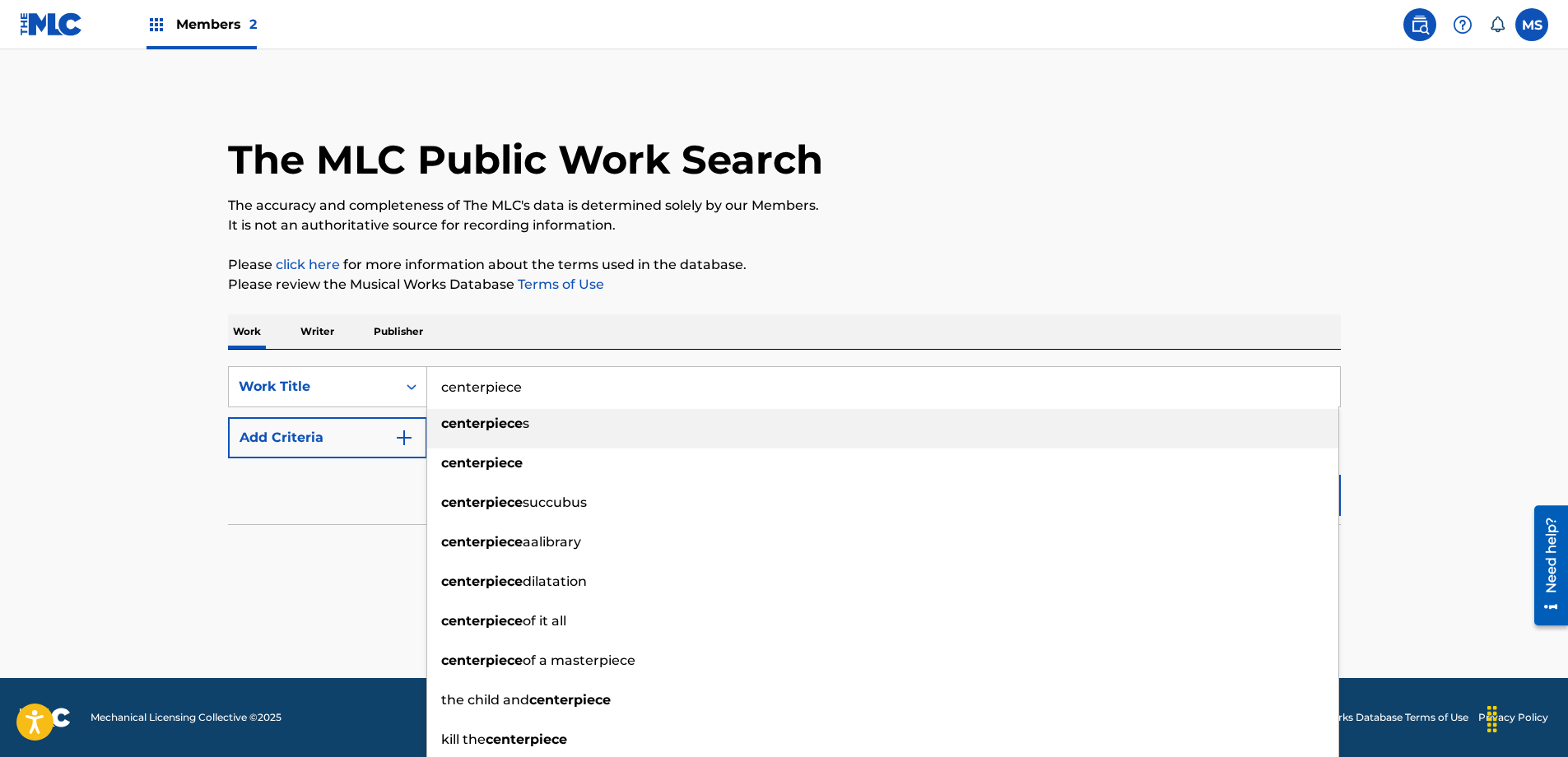 type on "centerpiece" 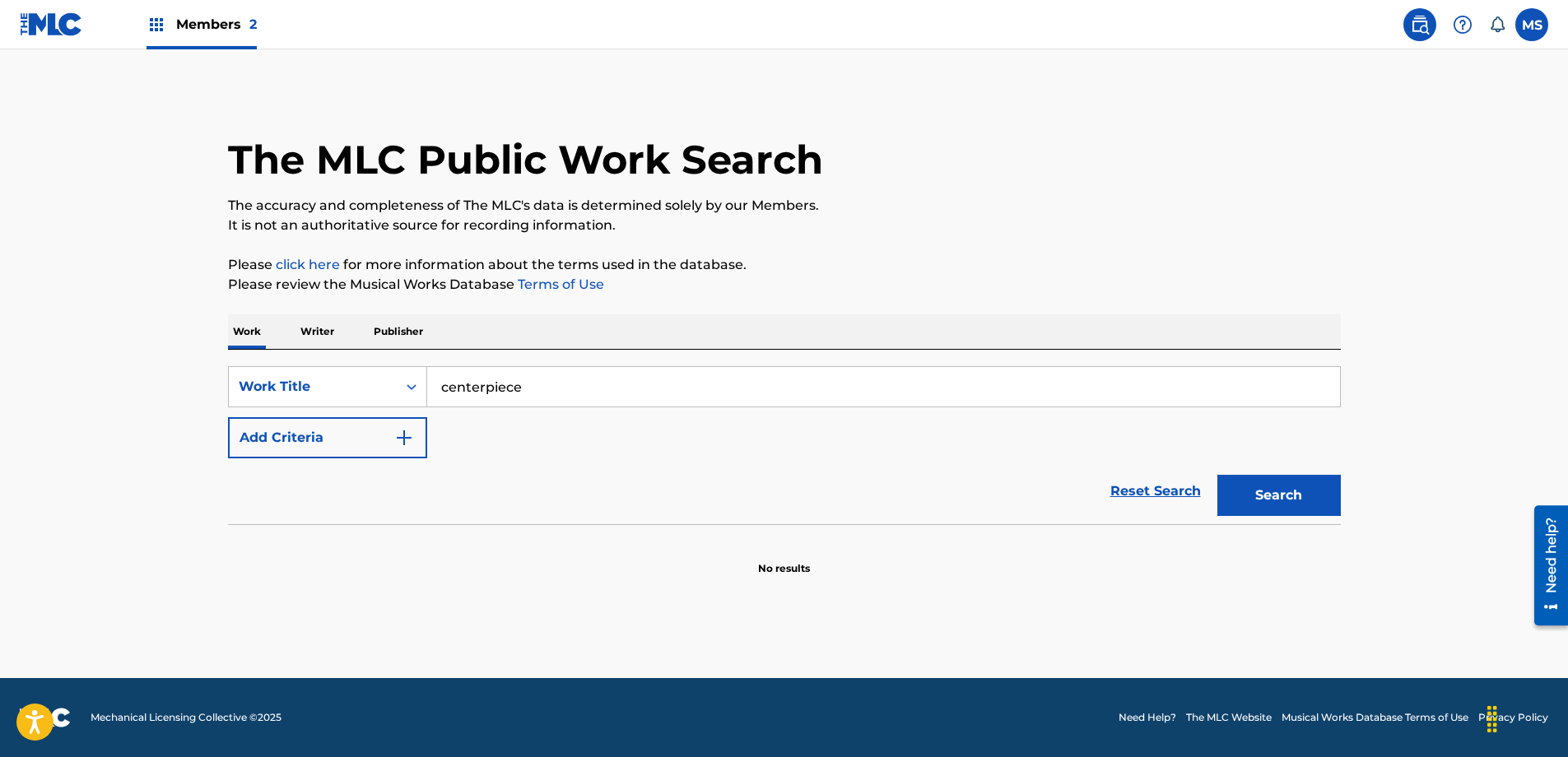 click on "Add Criteria" at bounding box center (328, 438) 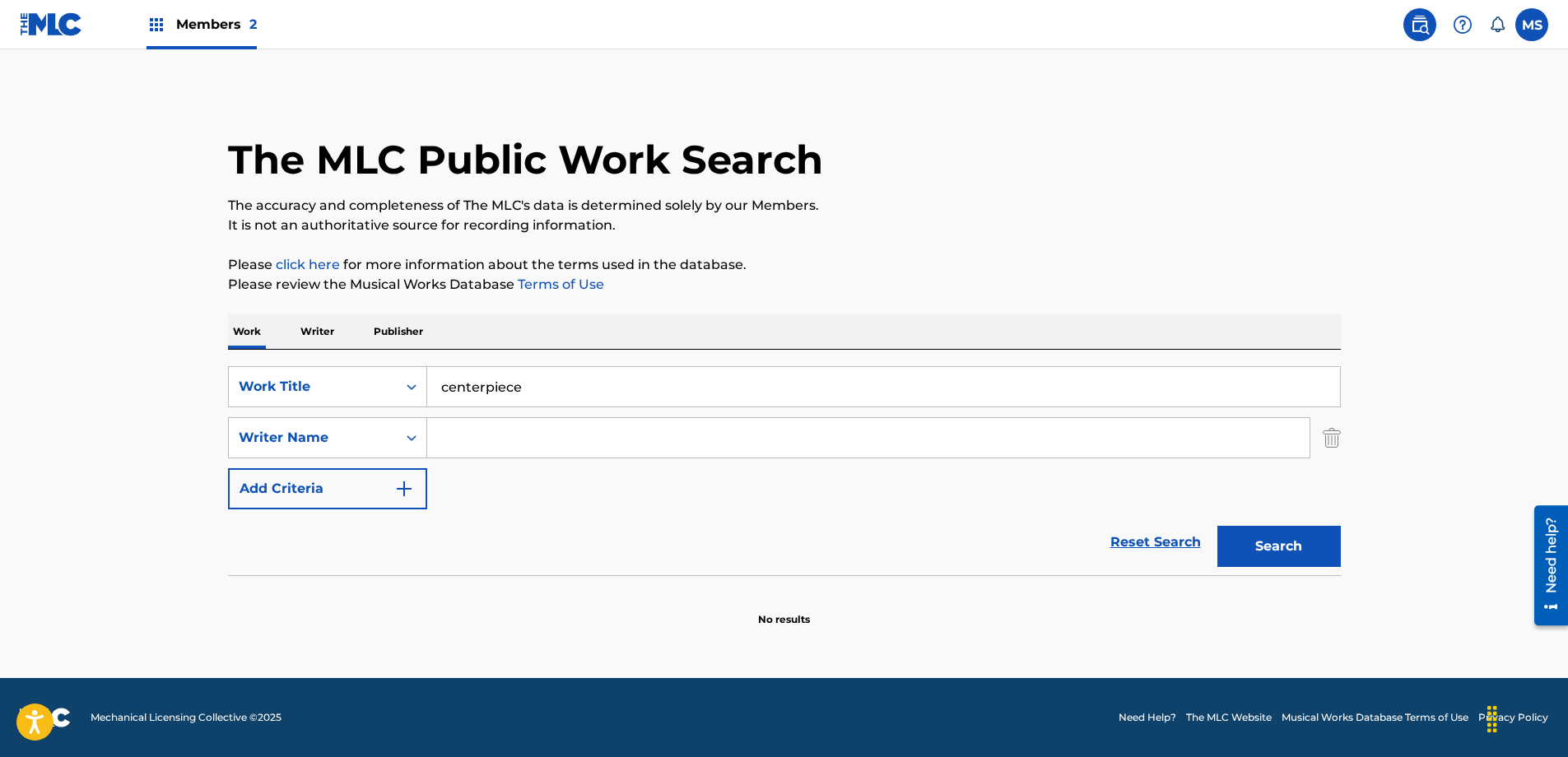 click at bounding box center (868, 438) 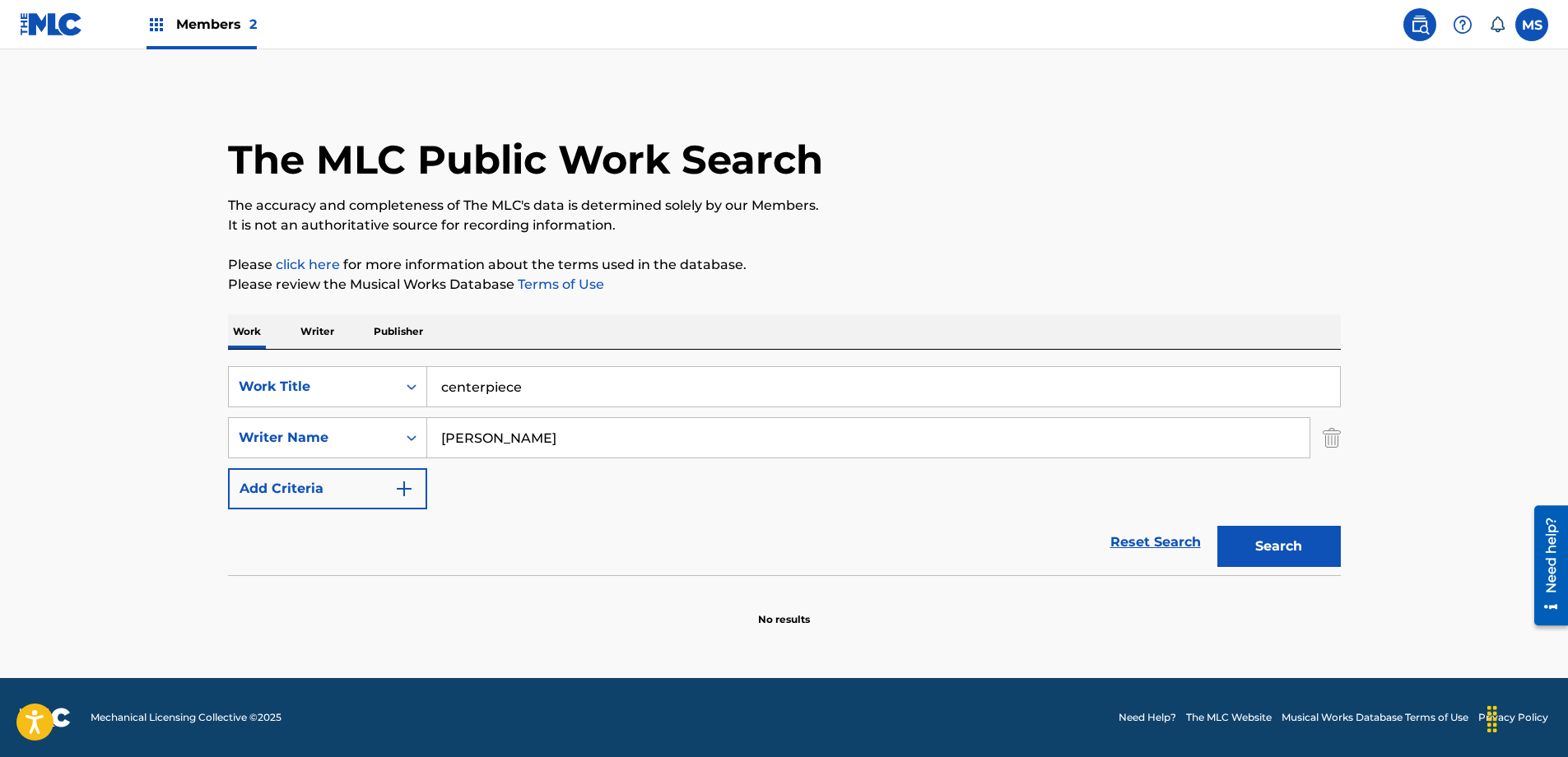 type on "hendricks" 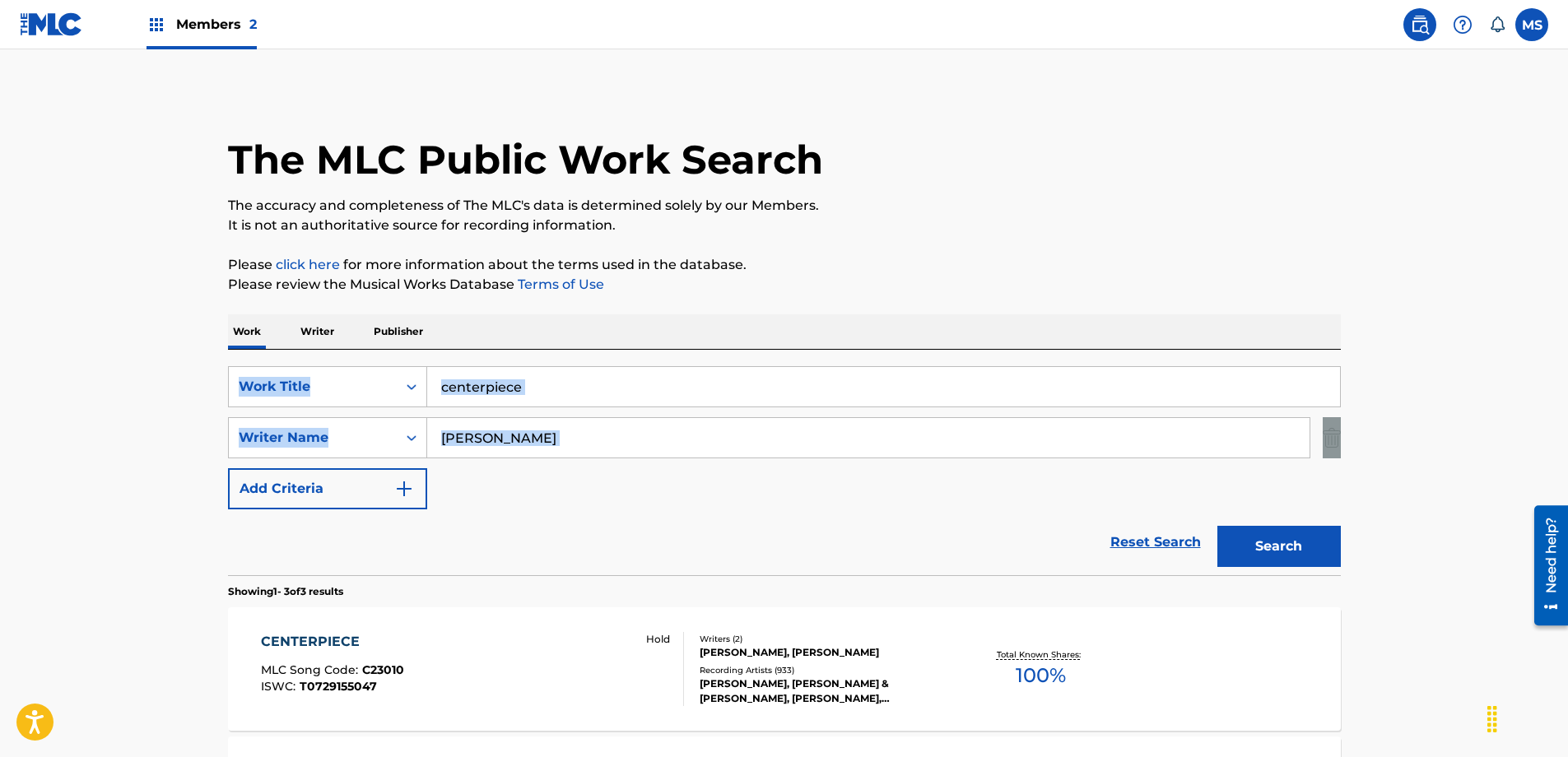 drag, startPoint x: 1567, startPoint y: 344, endPoint x: 1561, endPoint y: 419, distance: 75.239617 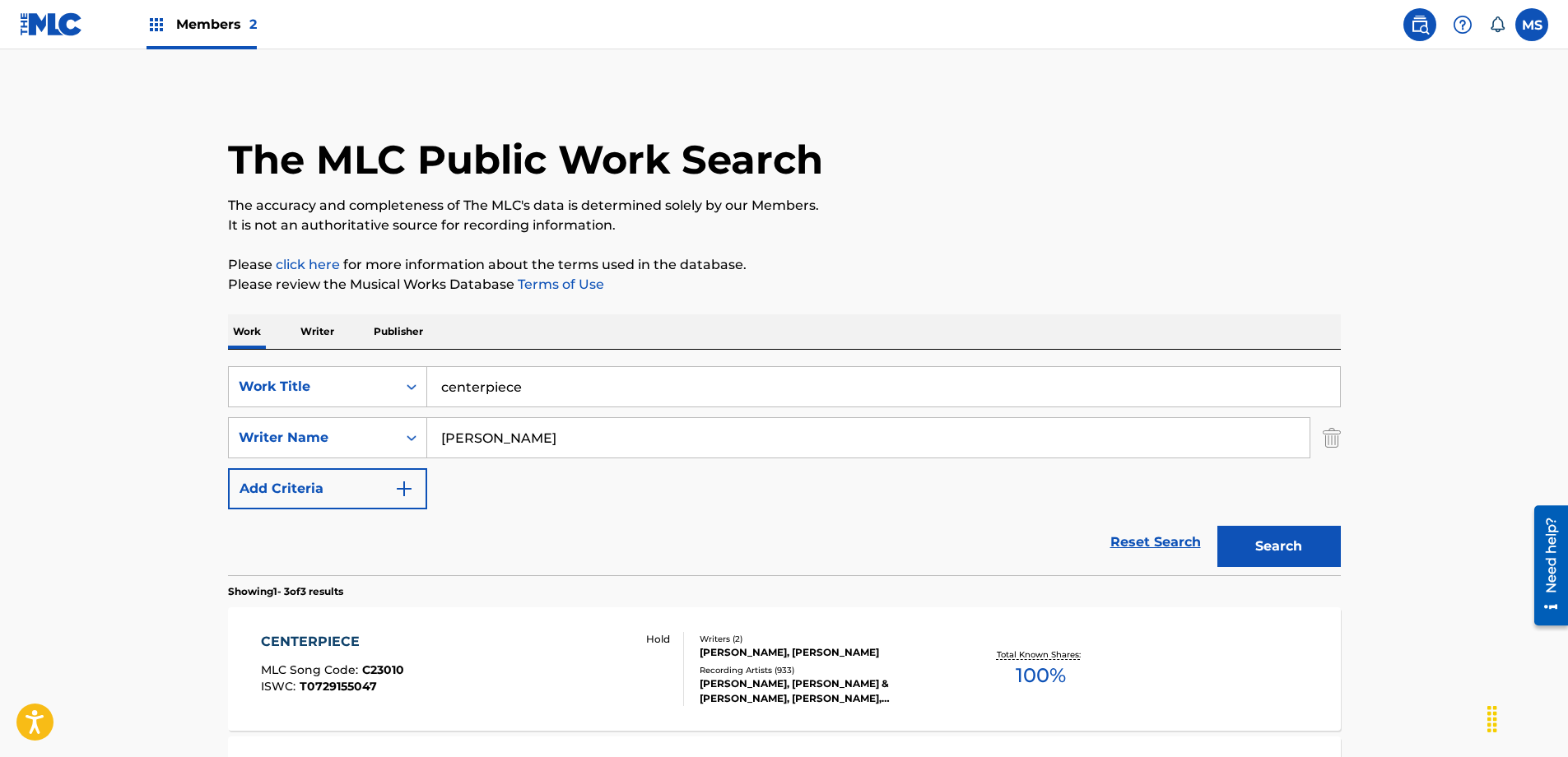drag, startPoint x: 1561, startPoint y: 419, endPoint x: 1521, endPoint y: 146, distance: 275.91484 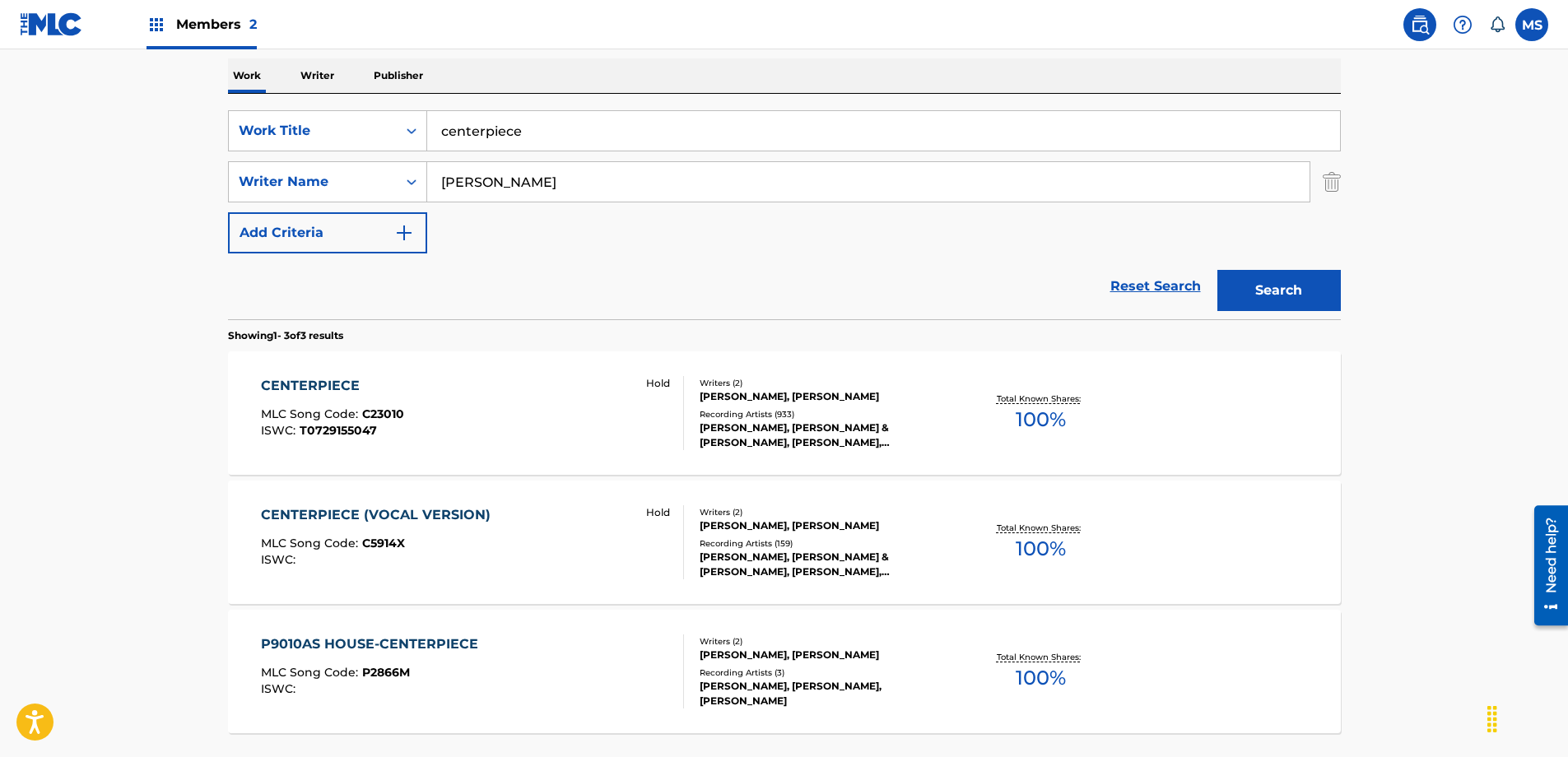scroll, scrollTop: 264, scrollLeft: 0, axis: vertical 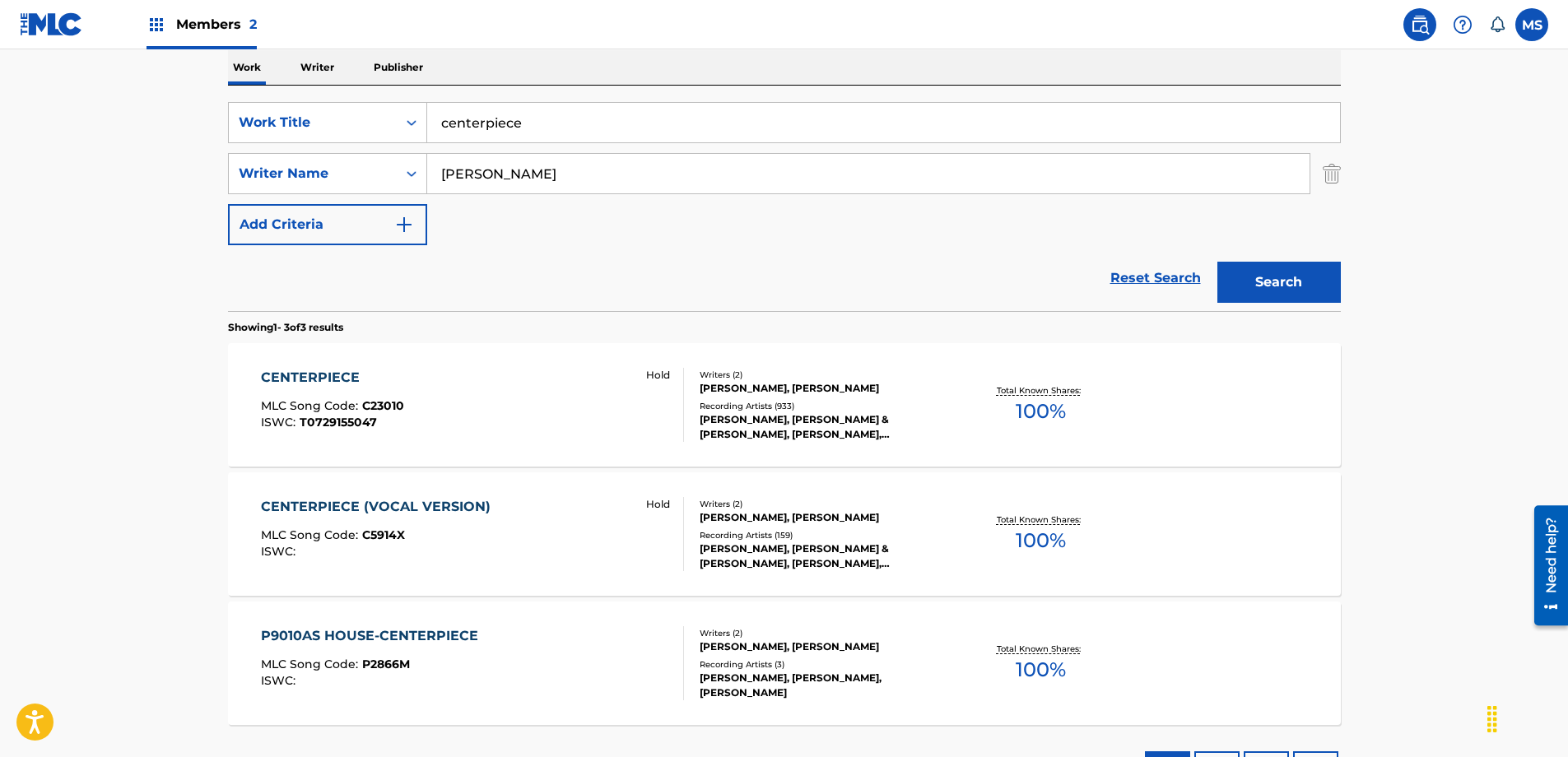 click on "CENTERPIECE MLC Song Code : C23010 ISWC : T0729155047   Hold" at bounding box center [472, 405] 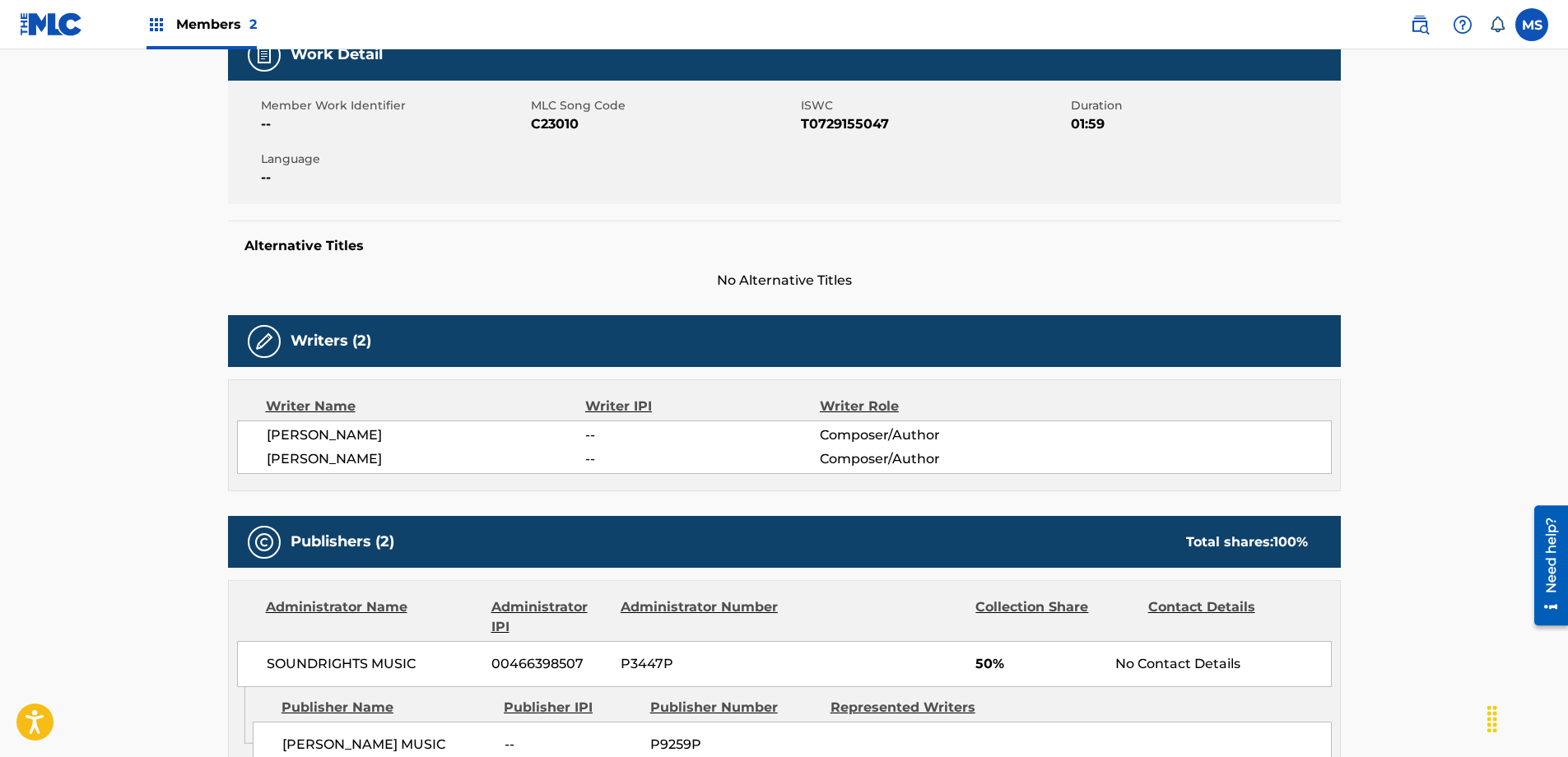 scroll, scrollTop: 0, scrollLeft: 0, axis: both 